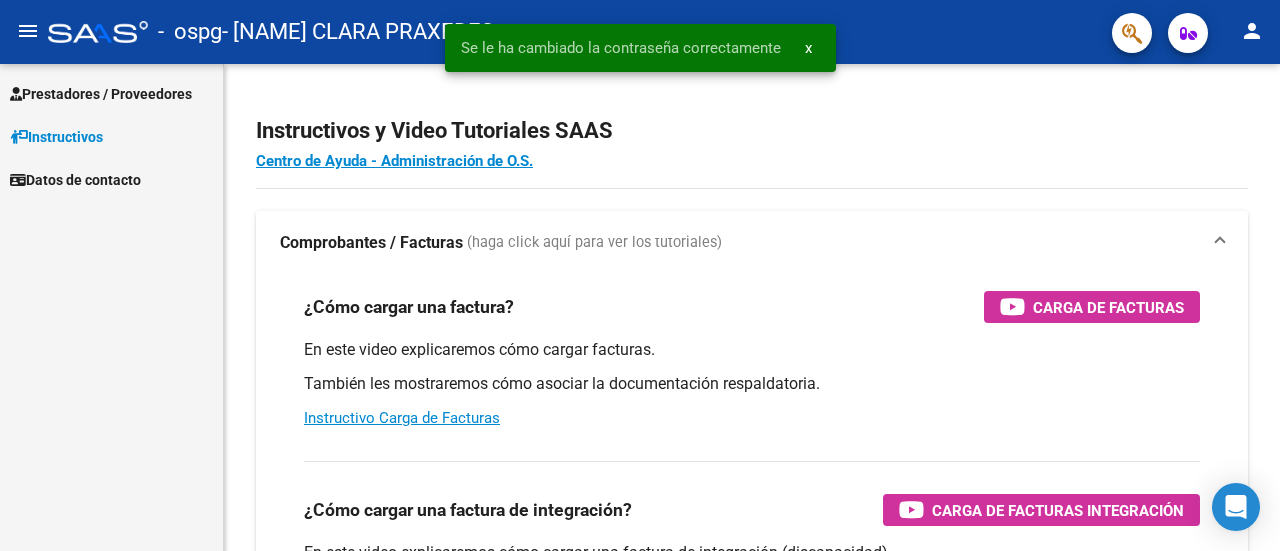 scroll, scrollTop: 0, scrollLeft: 0, axis: both 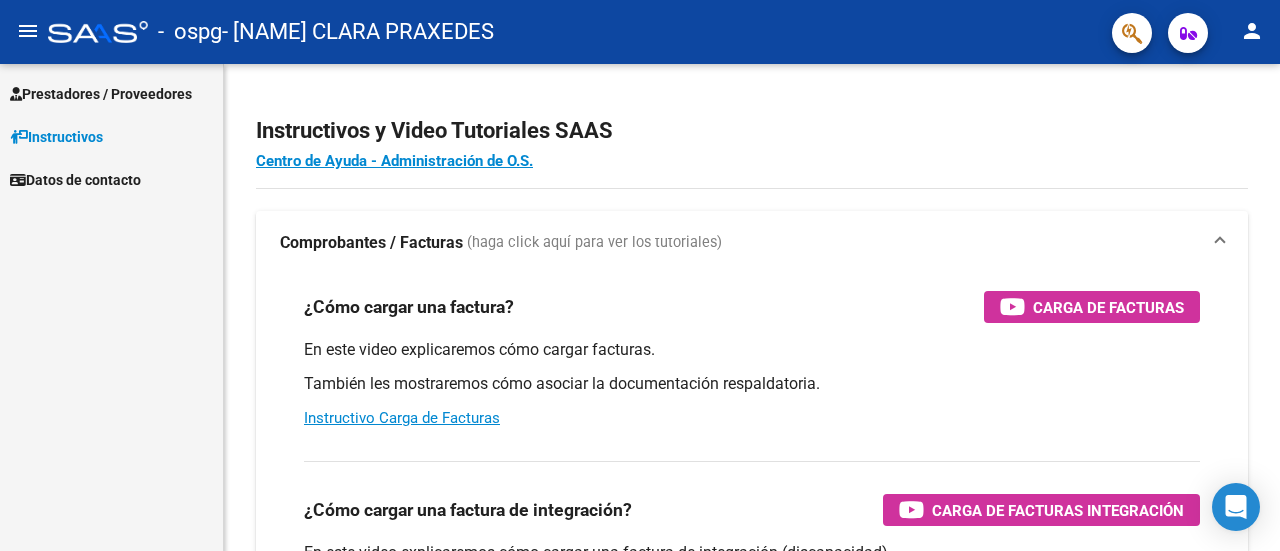 click on "Instructivos" at bounding box center [56, 137] 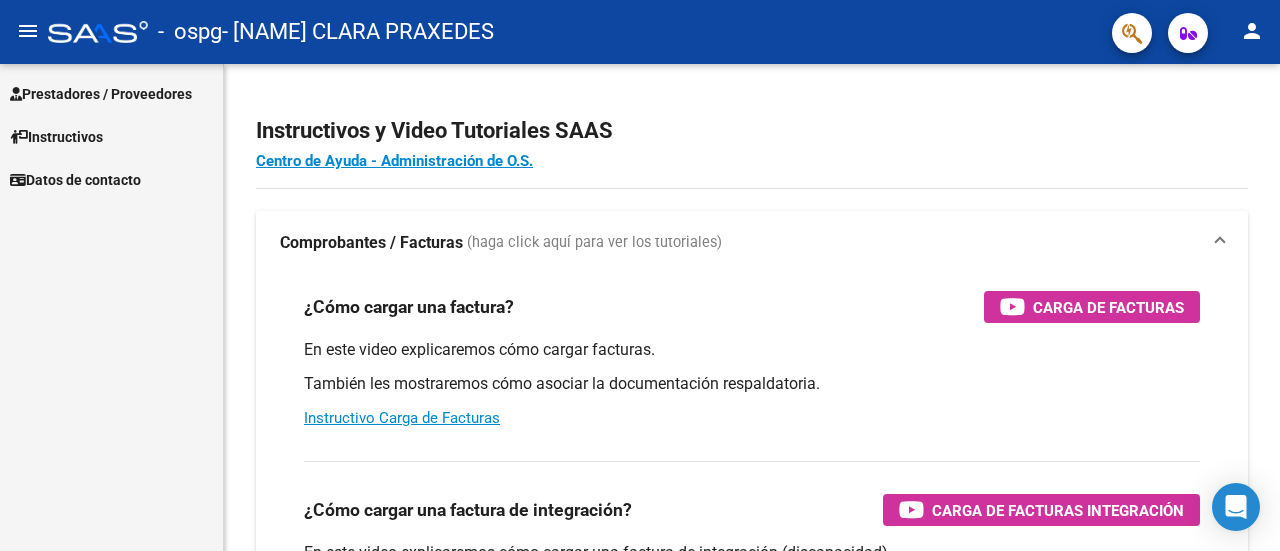 click on "Prestadores / Proveedores" at bounding box center (101, 94) 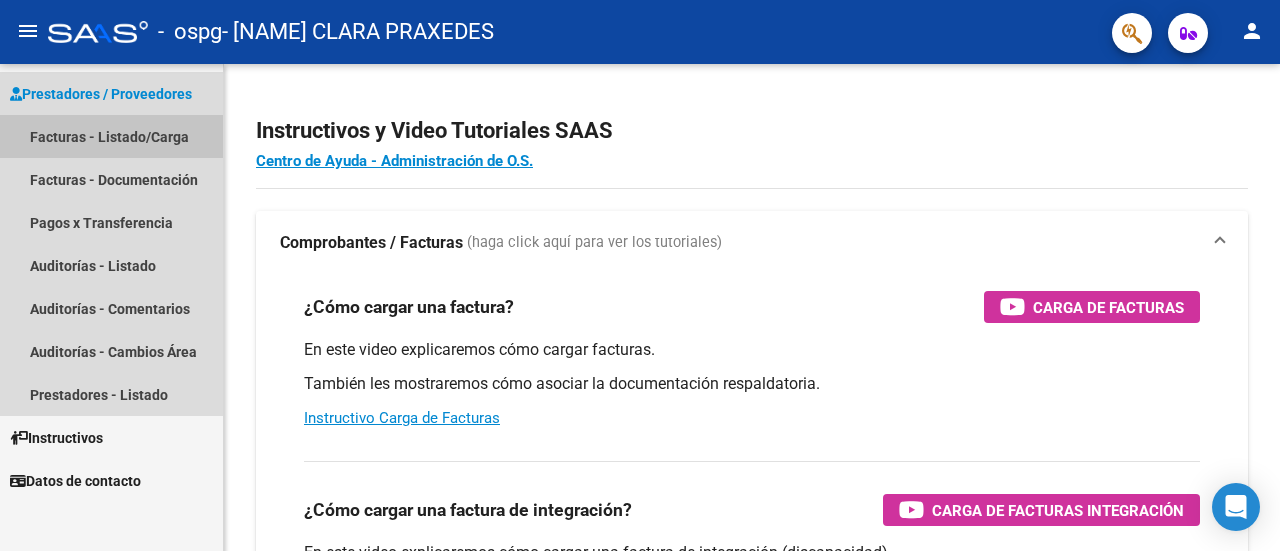 click on "Facturas - Listado/Carga" at bounding box center [111, 136] 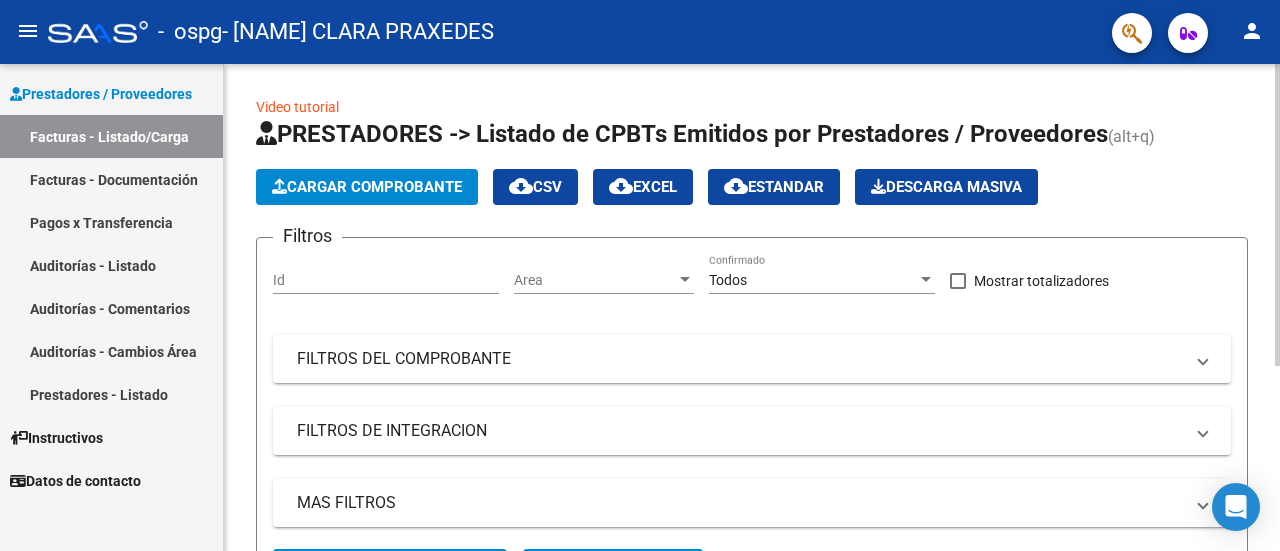 click on "Cargar Comprobante" 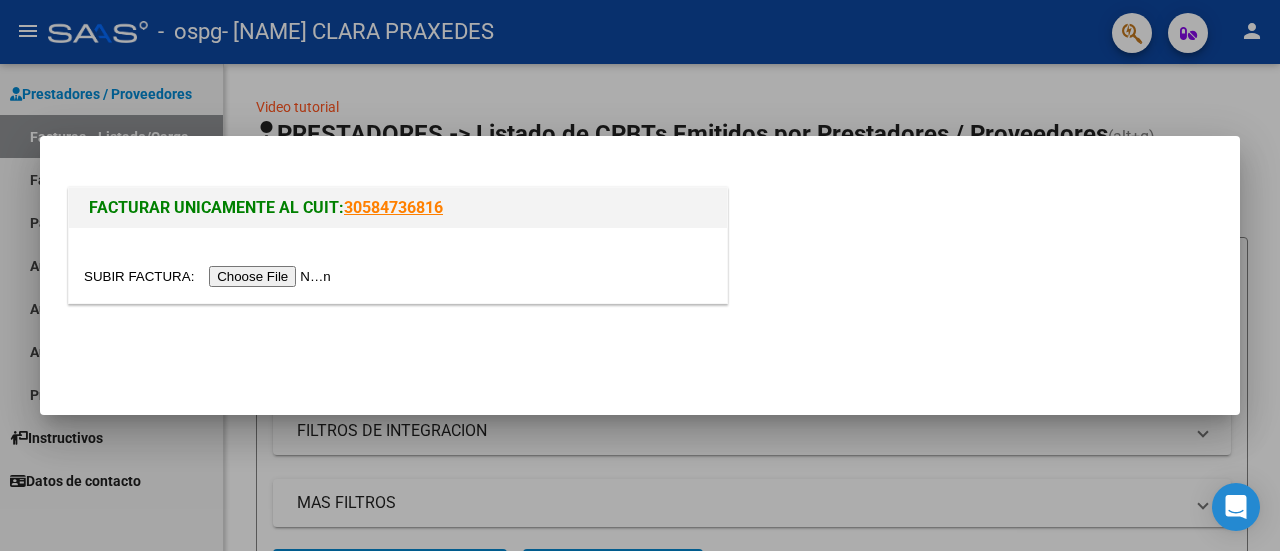 click at bounding box center (210, 276) 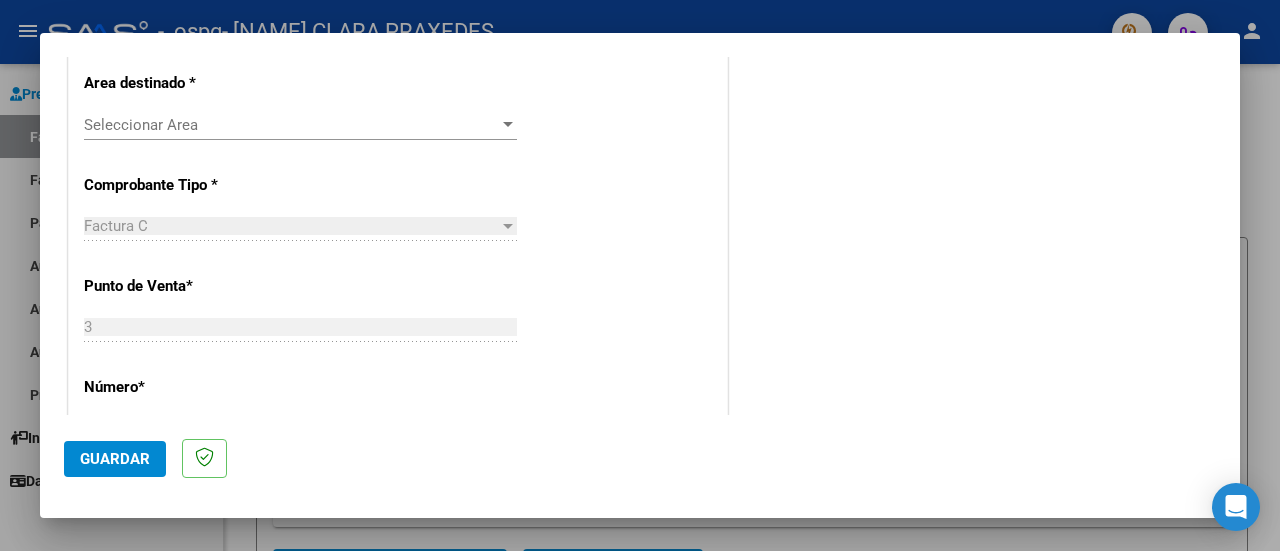 scroll, scrollTop: 416, scrollLeft: 0, axis: vertical 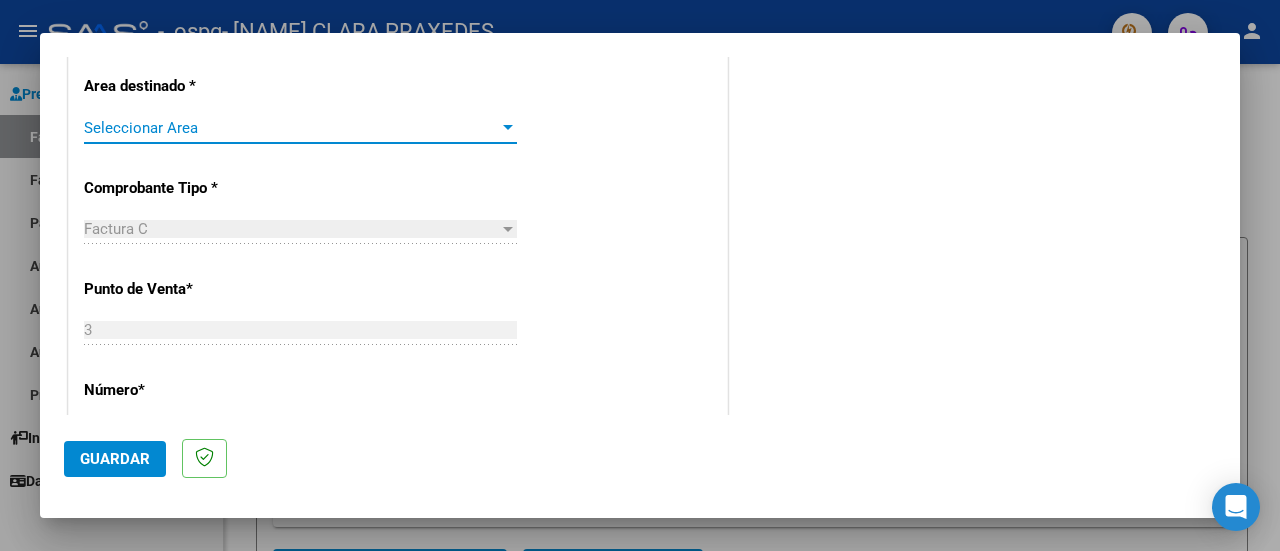 click at bounding box center (508, 128) 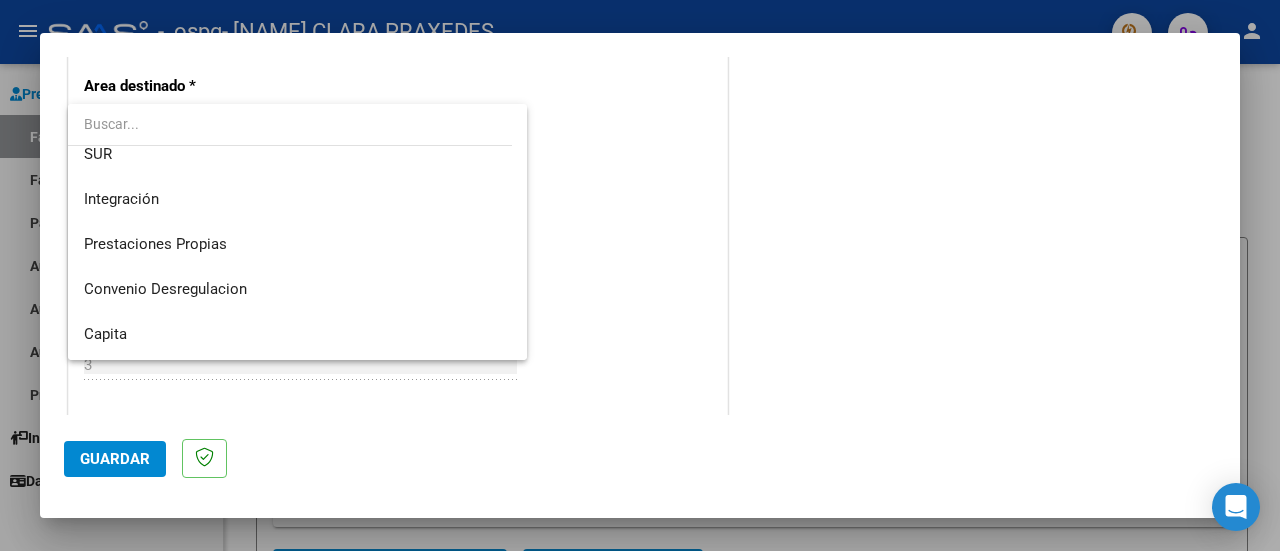 scroll, scrollTop: 149, scrollLeft: 0, axis: vertical 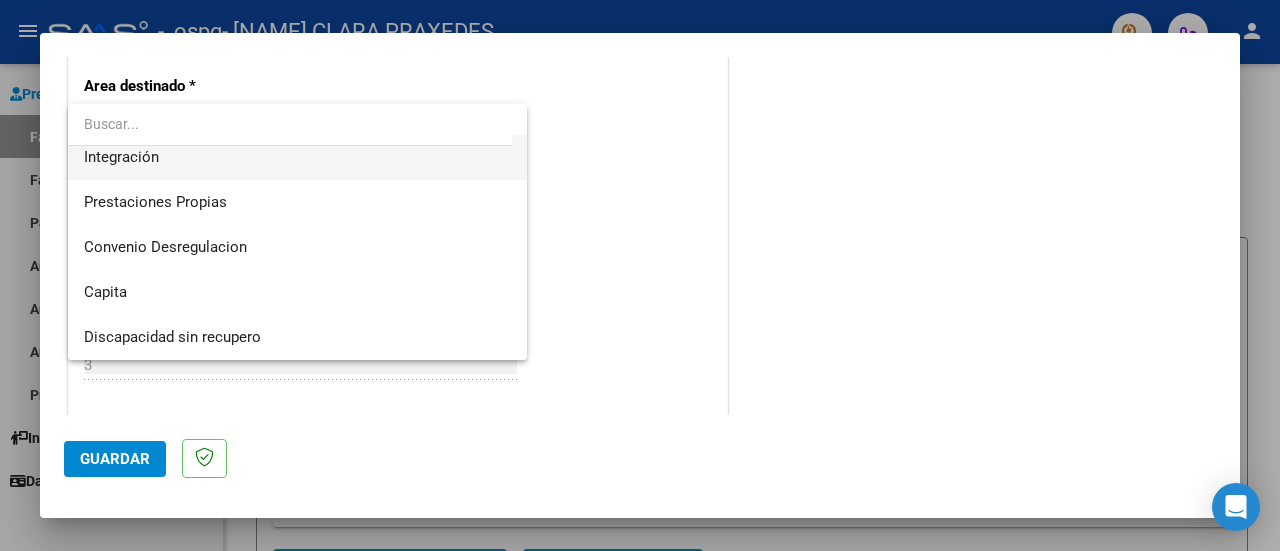 click on "Integración" at bounding box center [298, 157] 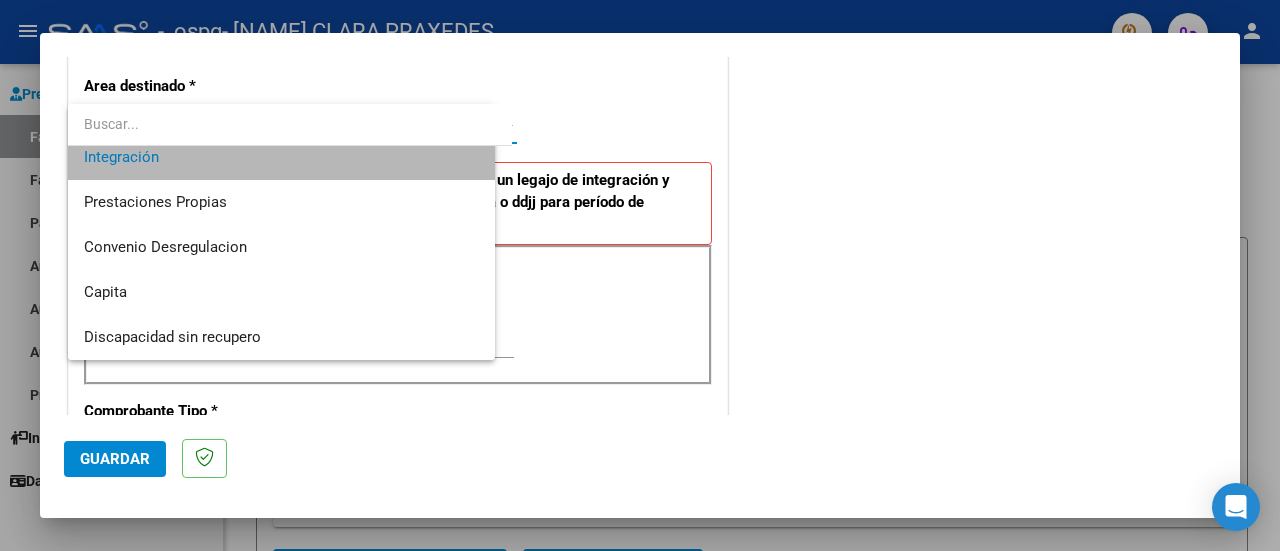 scroll, scrollTop: 135, scrollLeft: 0, axis: vertical 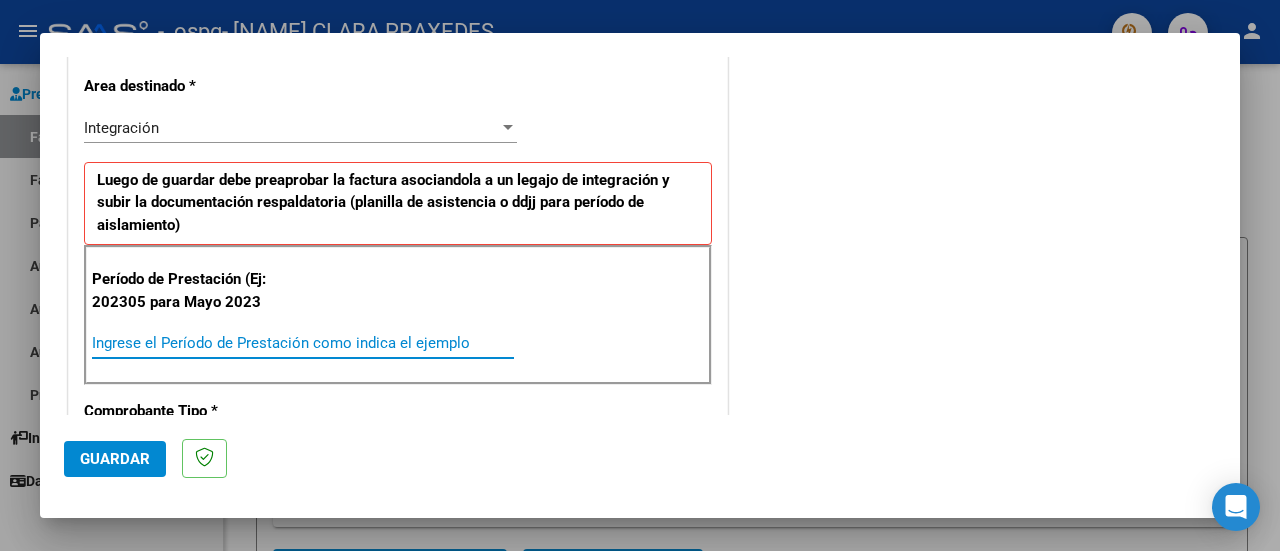 click on "Ingrese el Período de Prestación como indica el ejemplo" at bounding box center (303, 343) 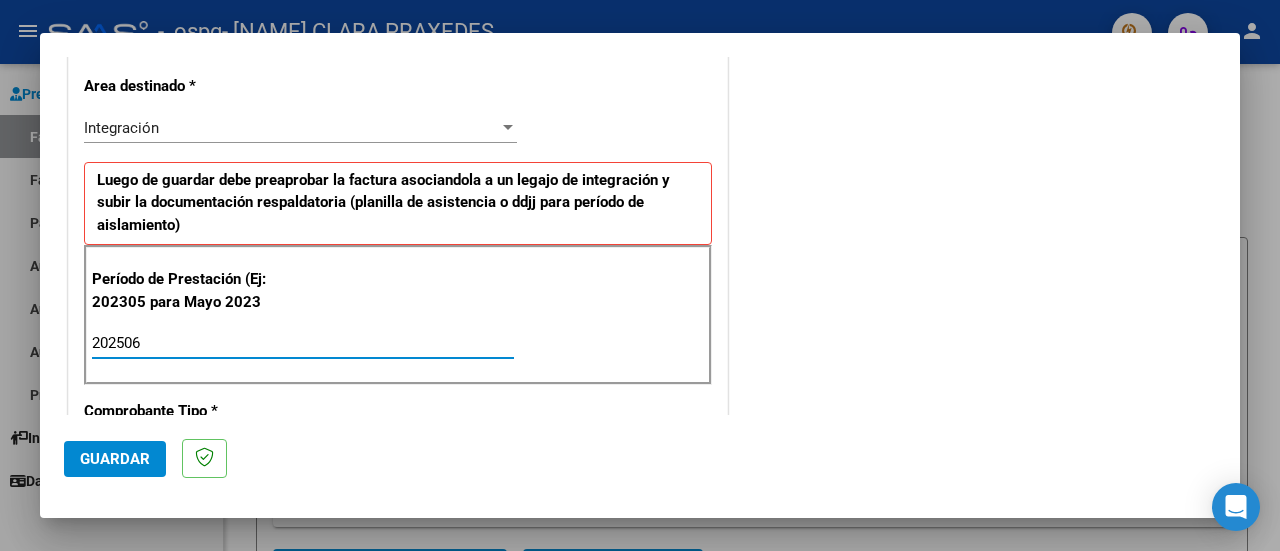 type on "202506" 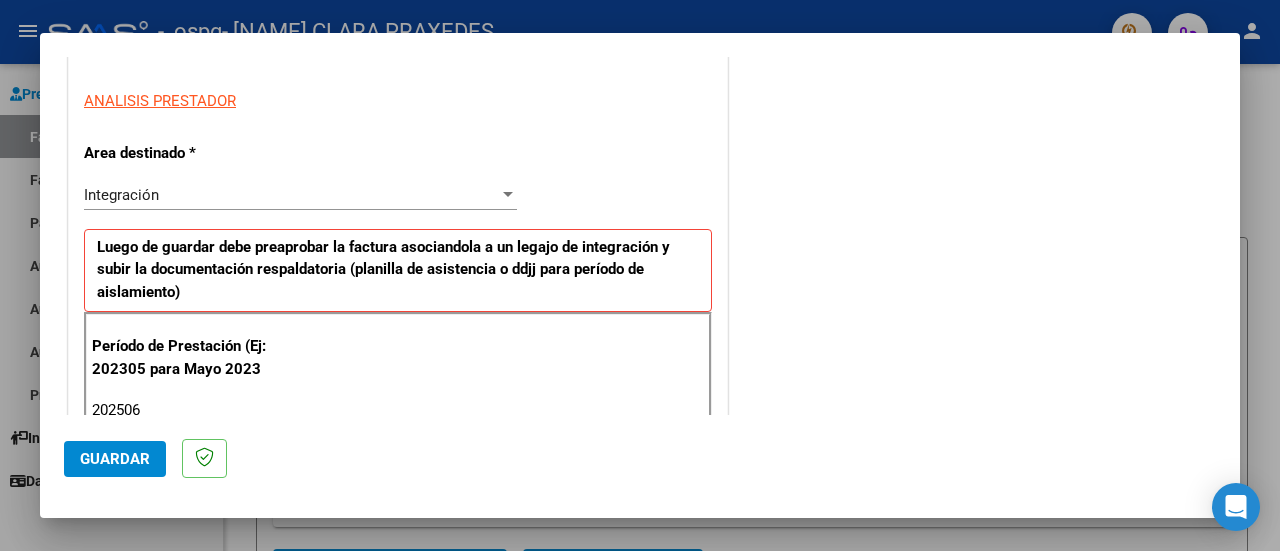 scroll, scrollTop: 0, scrollLeft: 0, axis: both 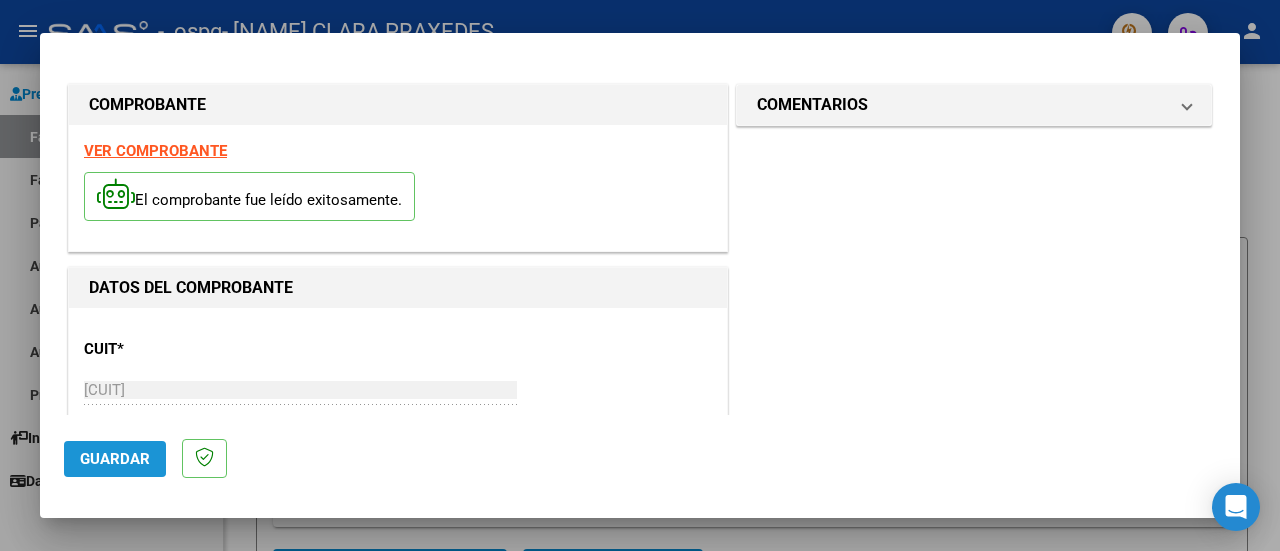 click on "Guardar" 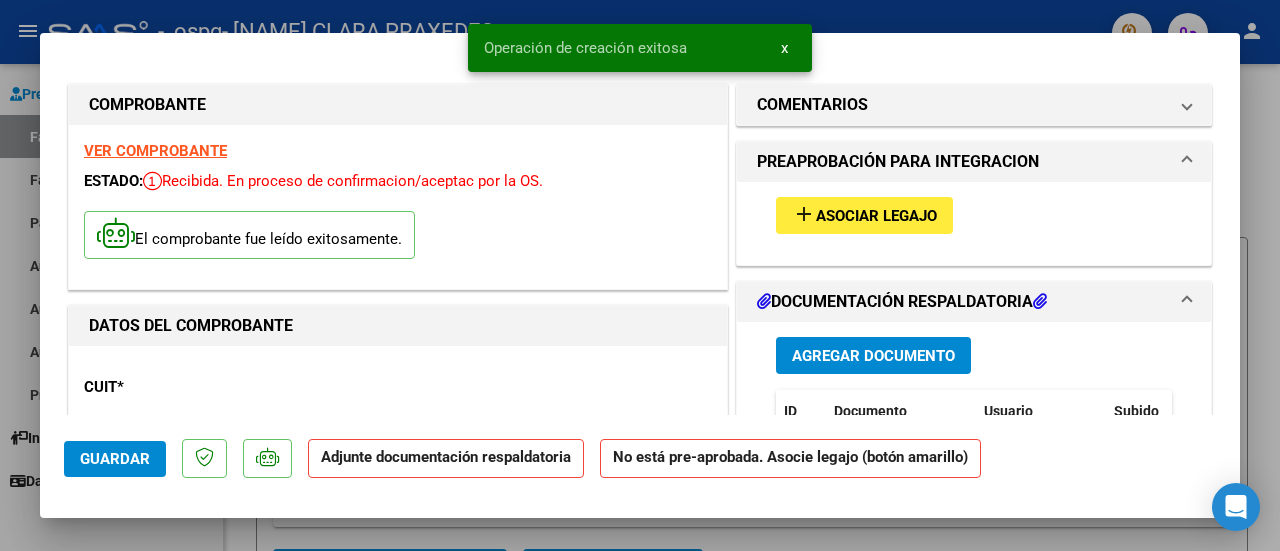 click on "Asociar Legajo" at bounding box center (876, 216) 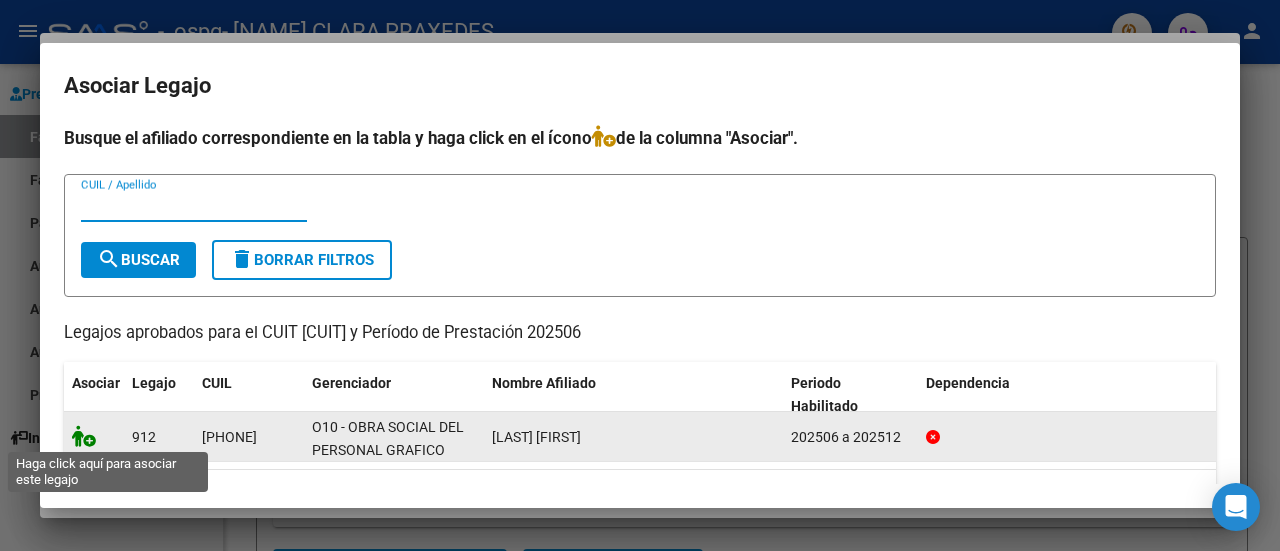 click 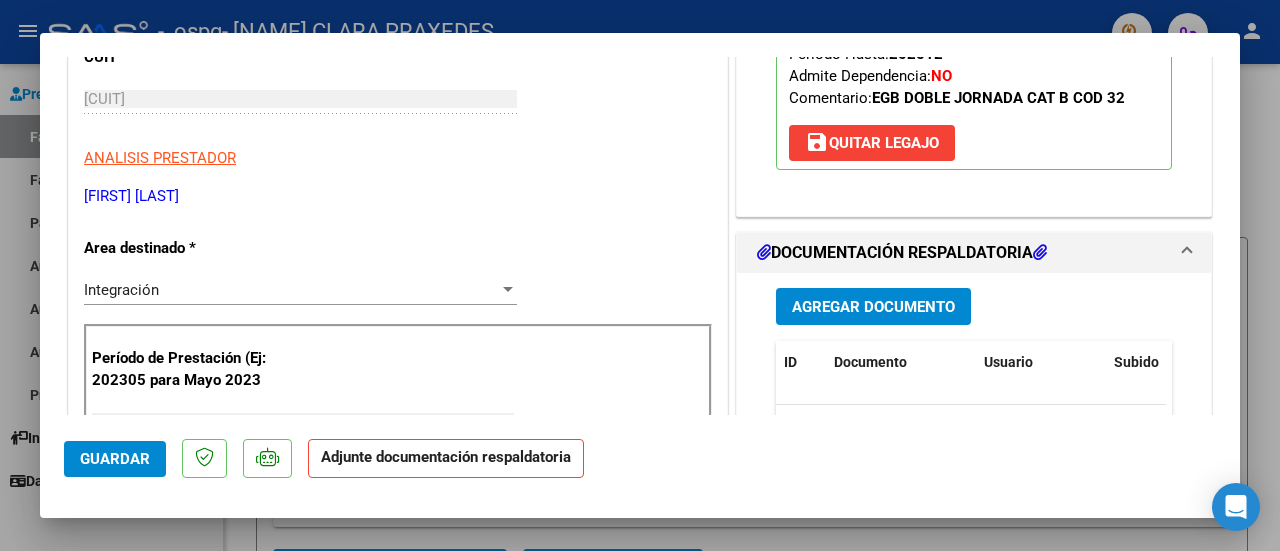 scroll, scrollTop: 323, scrollLeft: 0, axis: vertical 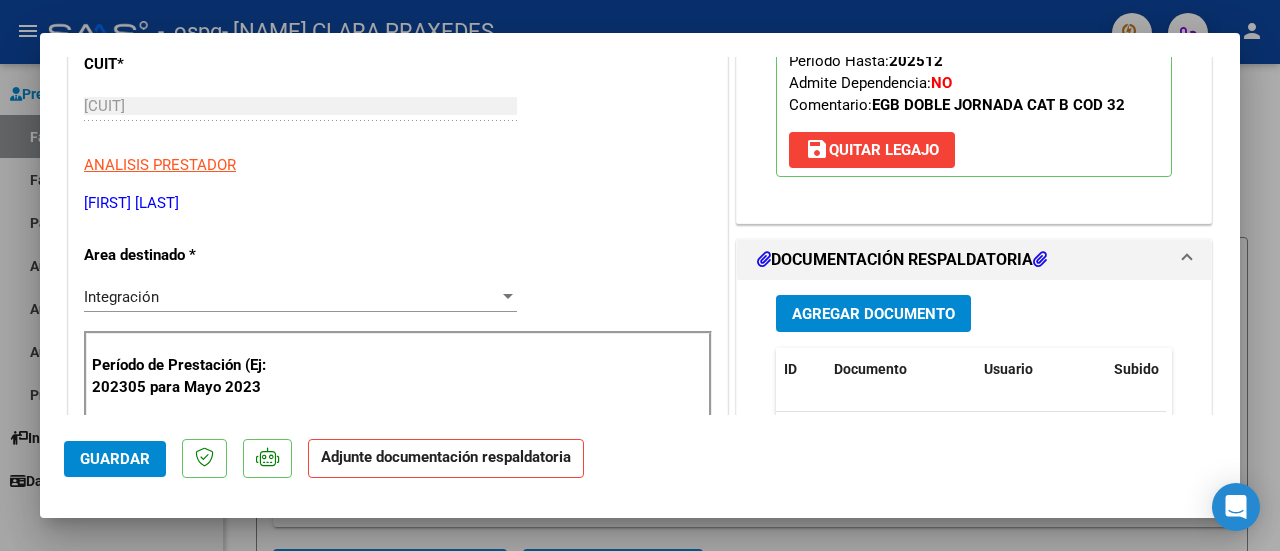 click on "Agregar Documento" at bounding box center [873, 314] 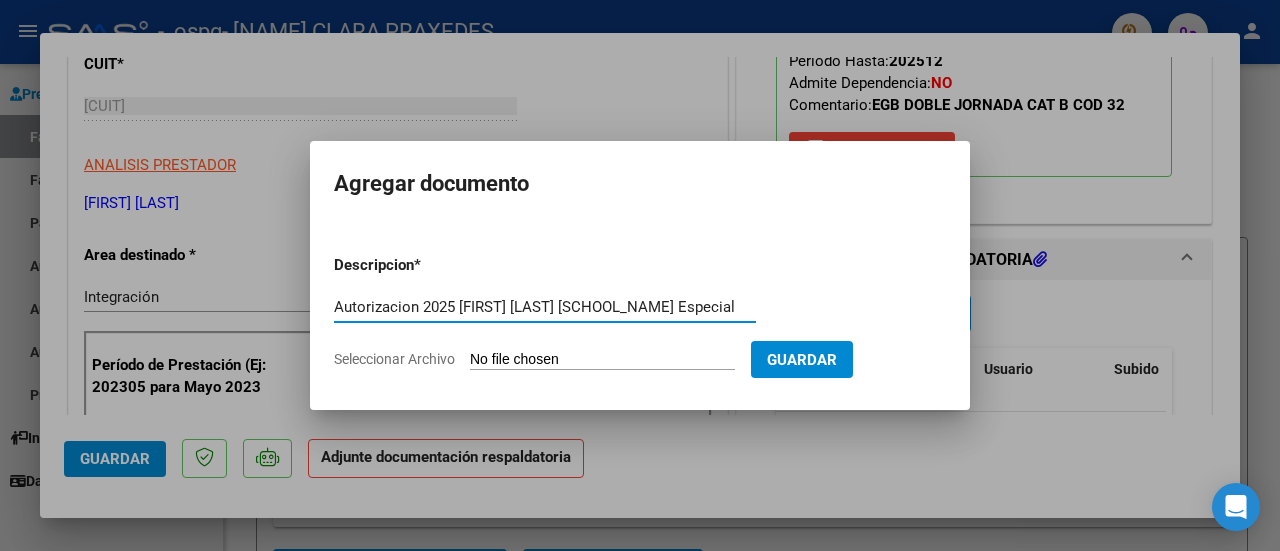 type on "Autorizacion 2025 [FIRST] [LAST] [SCHOOL_NAME] Especial" 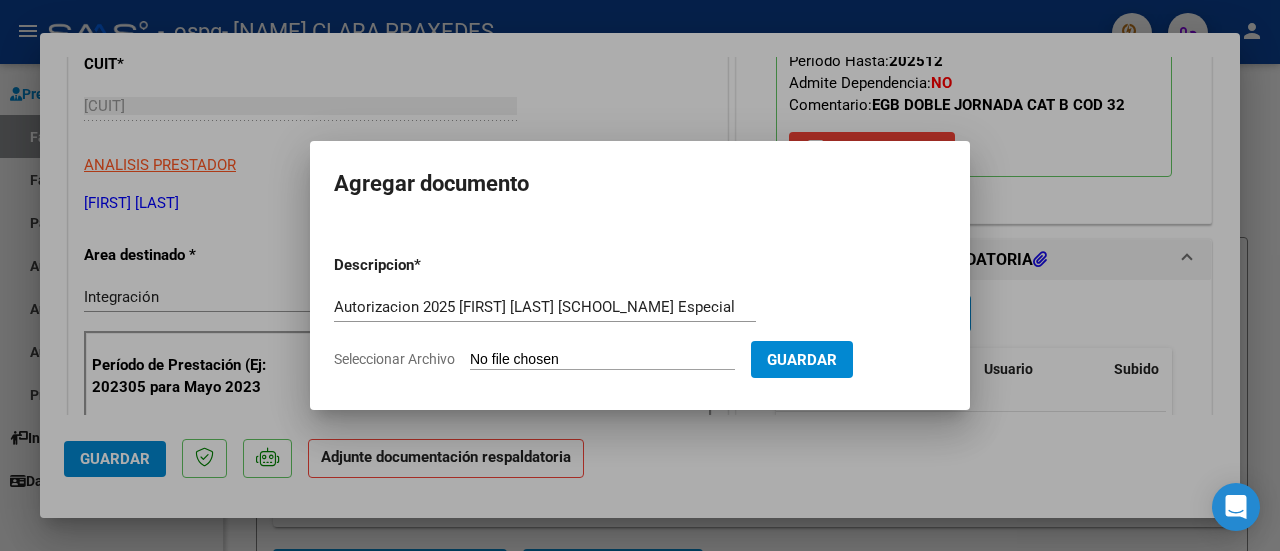 type on "C:\fakepath\AUTORIZACIONES 2025.odt1.odt1.odt" 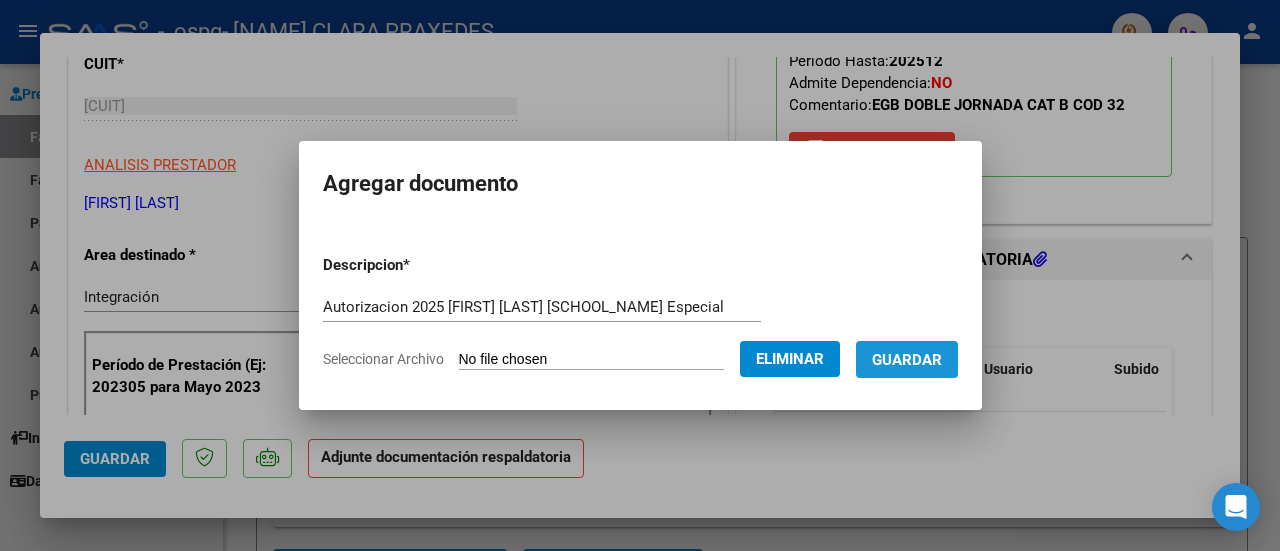 click on "Guardar" at bounding box center (907, 360) 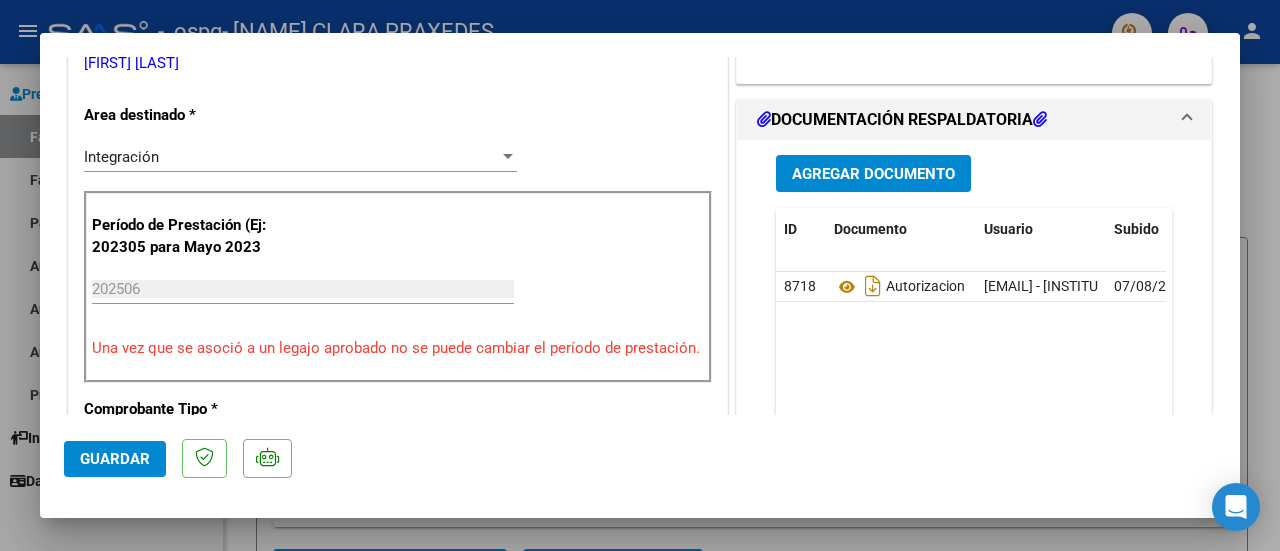 scroll, scrollTop: 444, scrollLeft: 0, axis: vertical 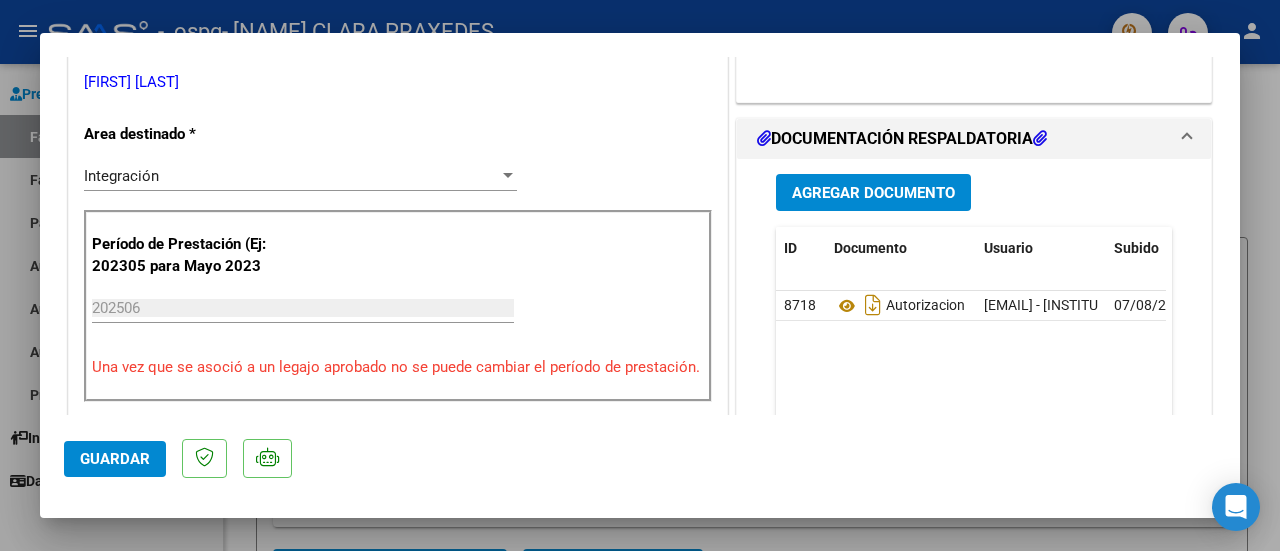 click on "Agregar Documento" at bounding box center [873, 193] 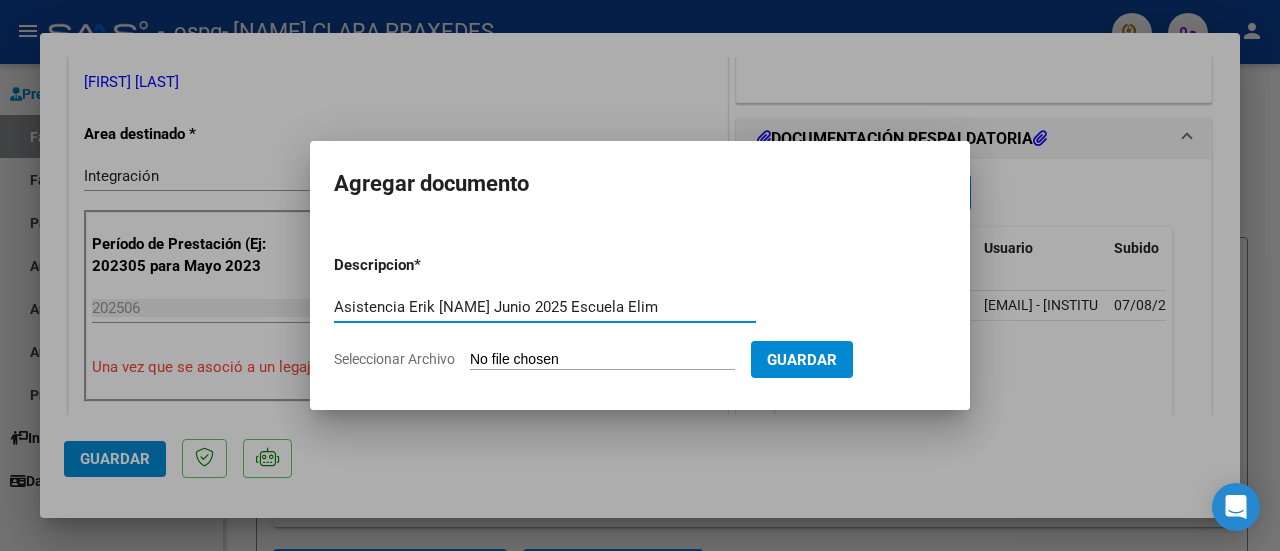 type on "Asistencia Erik [NAME] Junio 2025 Escuela Elim" 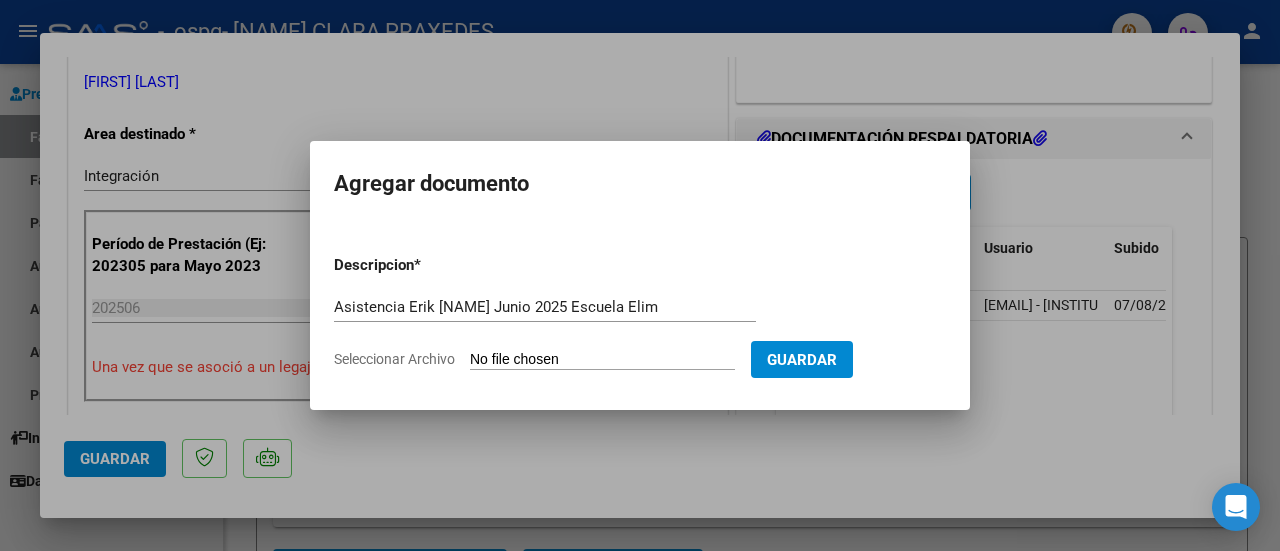 click on "Seleccionar Archivo" at bounding box center [602, 360] 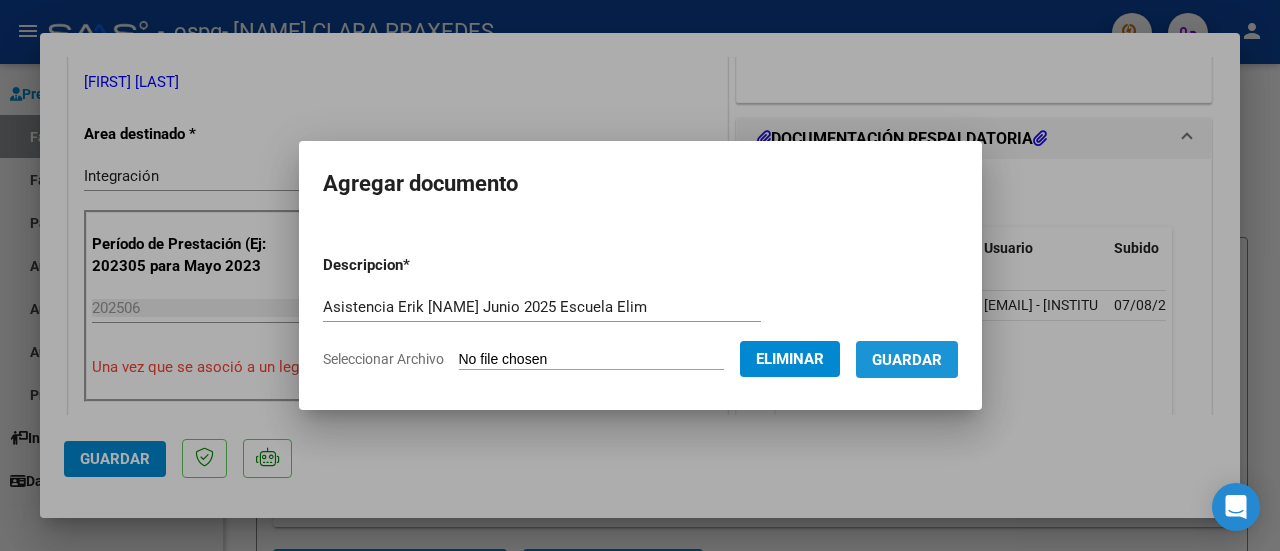 click on "Guardar" at bounding box center (907, 360) 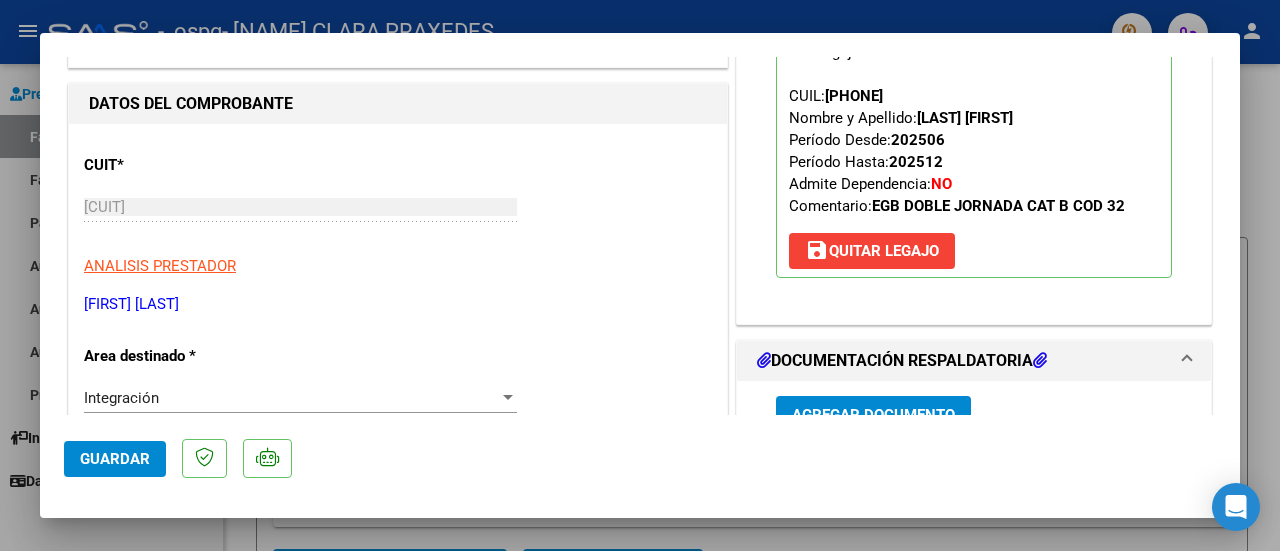 scroll, scrollTop: 0, scrollLeft: 0, axis: both 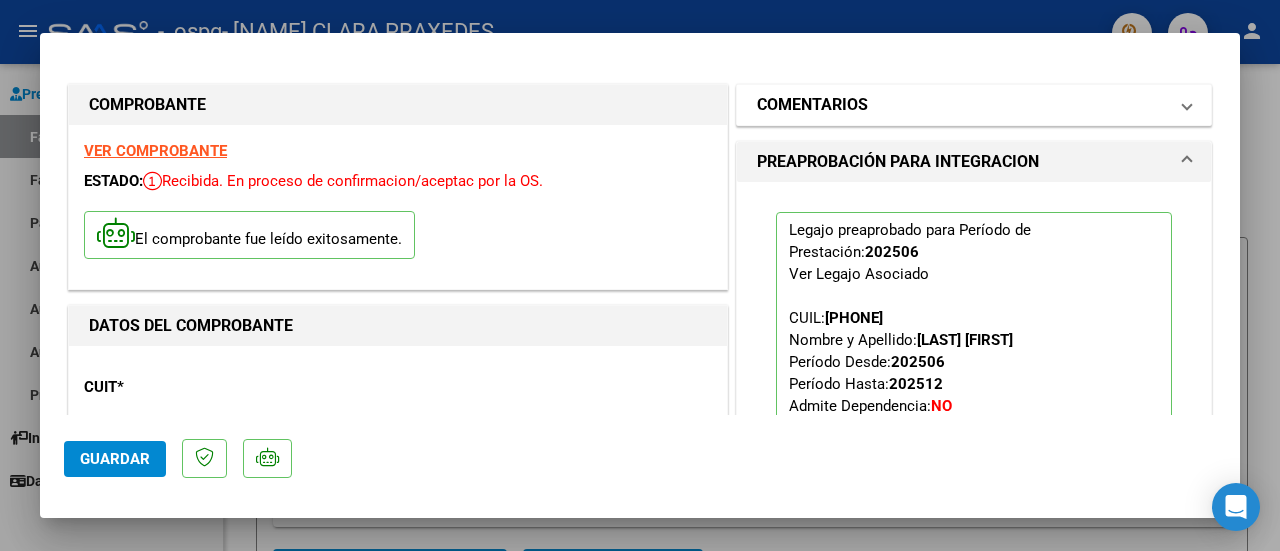 click on "COMENTARIOS" at bounding box center (974, 105) 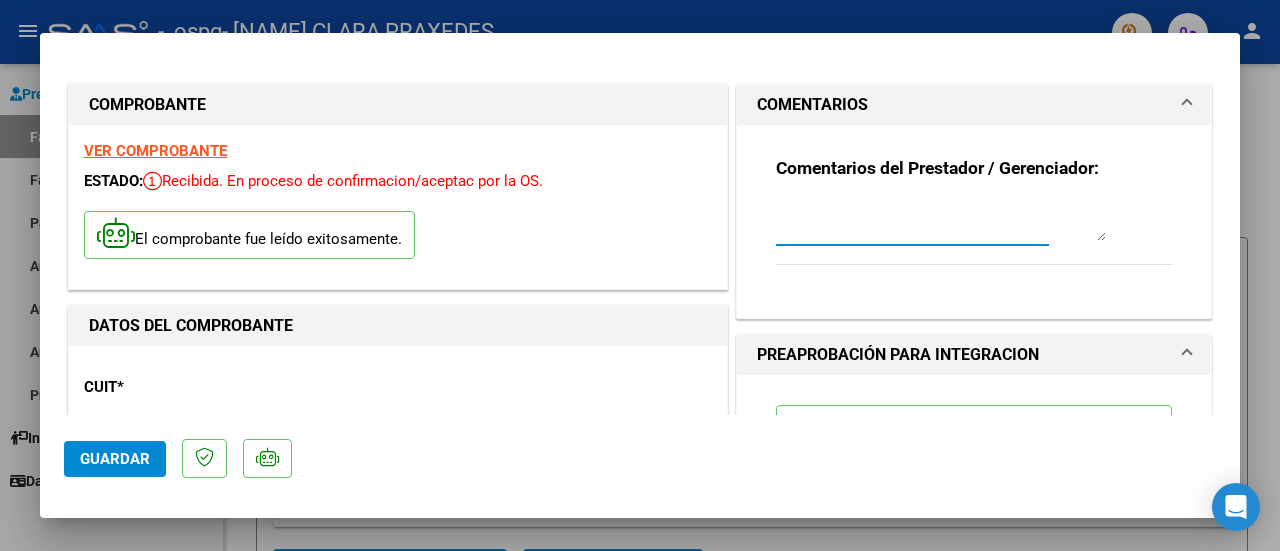 click at bounding box center (941, 221) 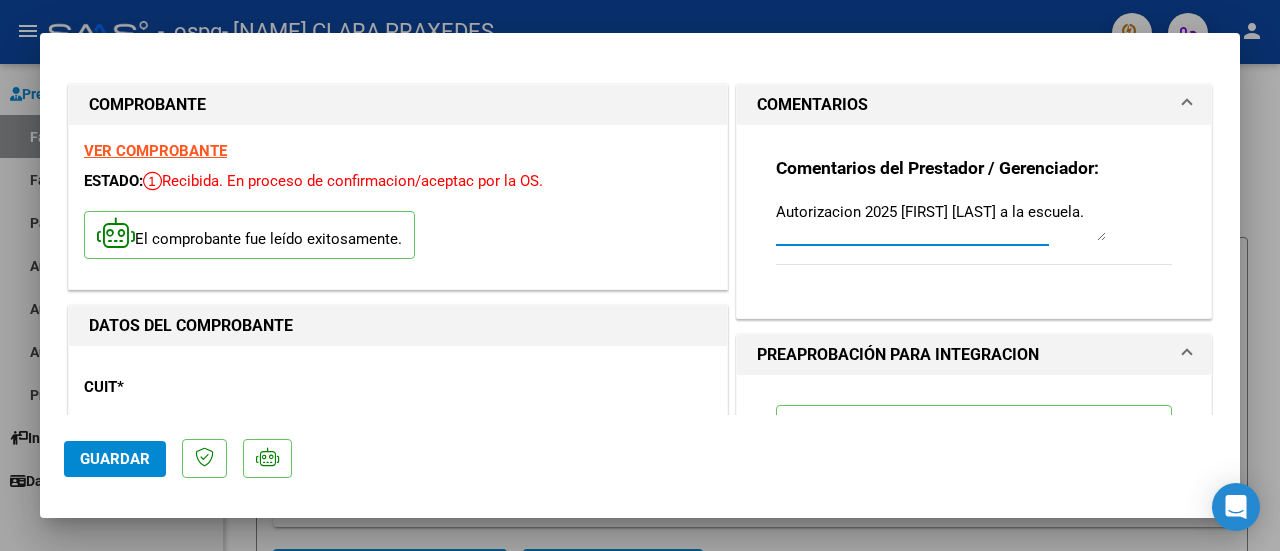 type on "Autorizacion 2025 [FIRST] [LAST] a la escuela." 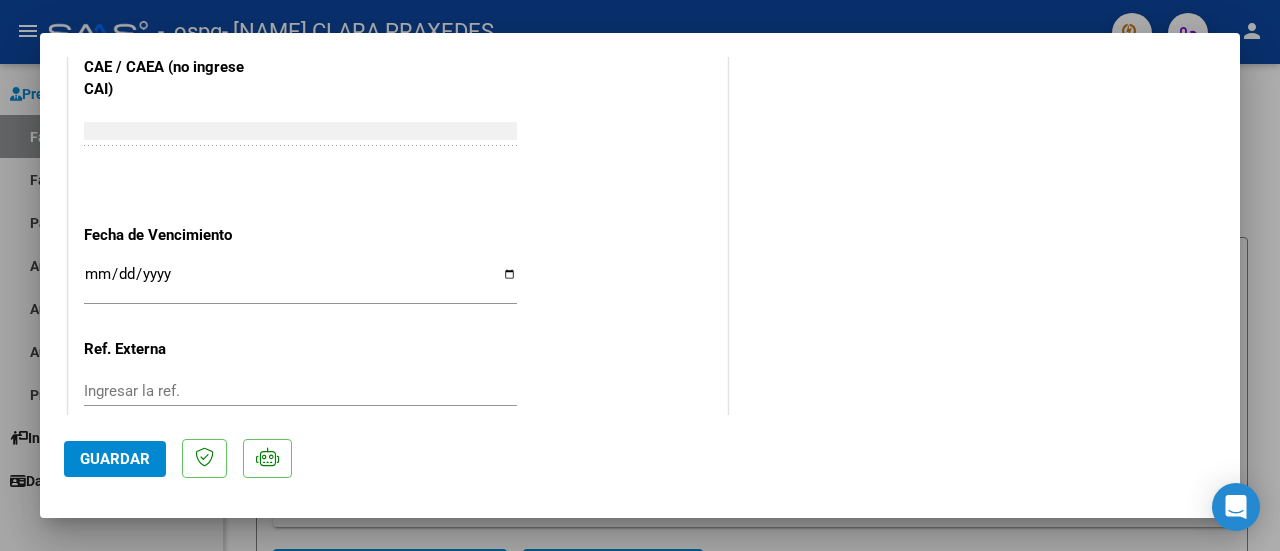 scroll, scrollTop: 1450, scrollLeft: 0, axis: vertical 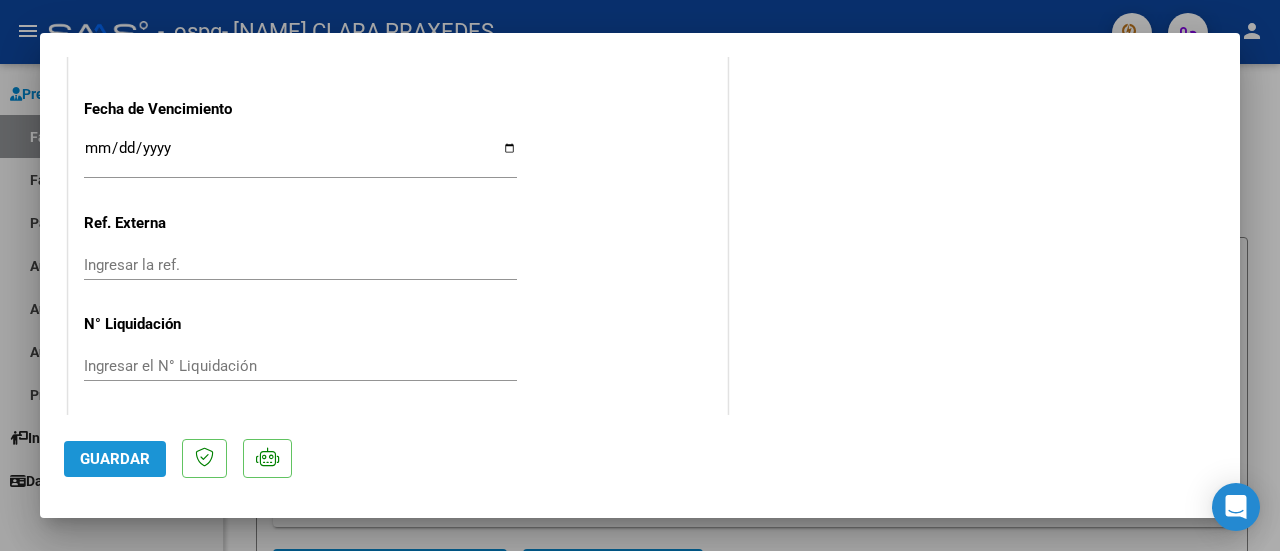 click on "Guardar" 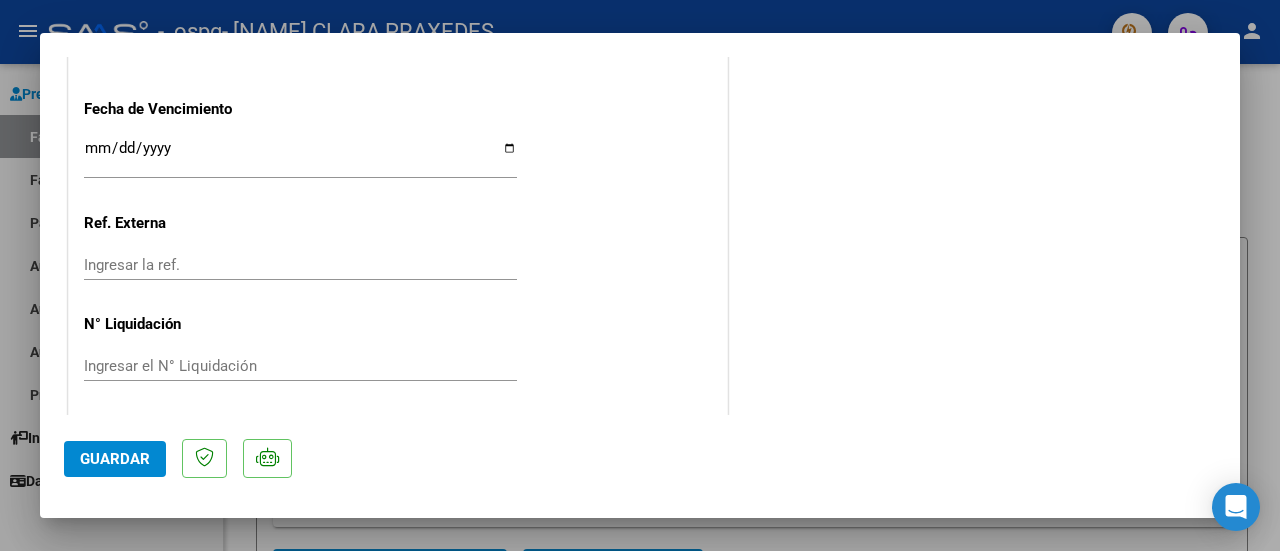 click at bounding box center (640, 275) 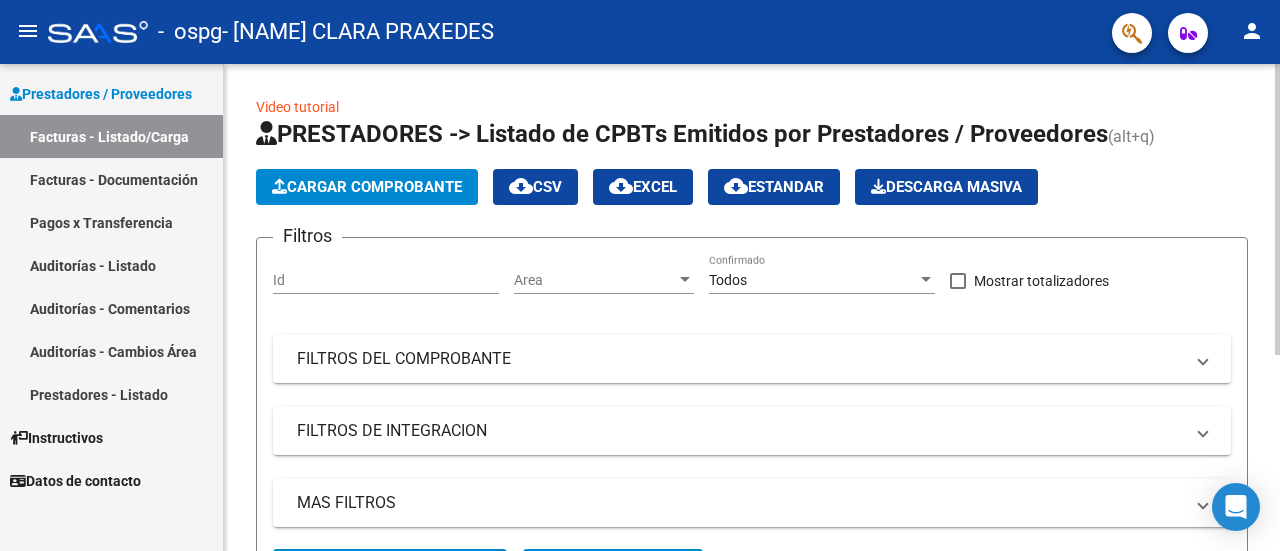 click on "Cargar Comprobante" 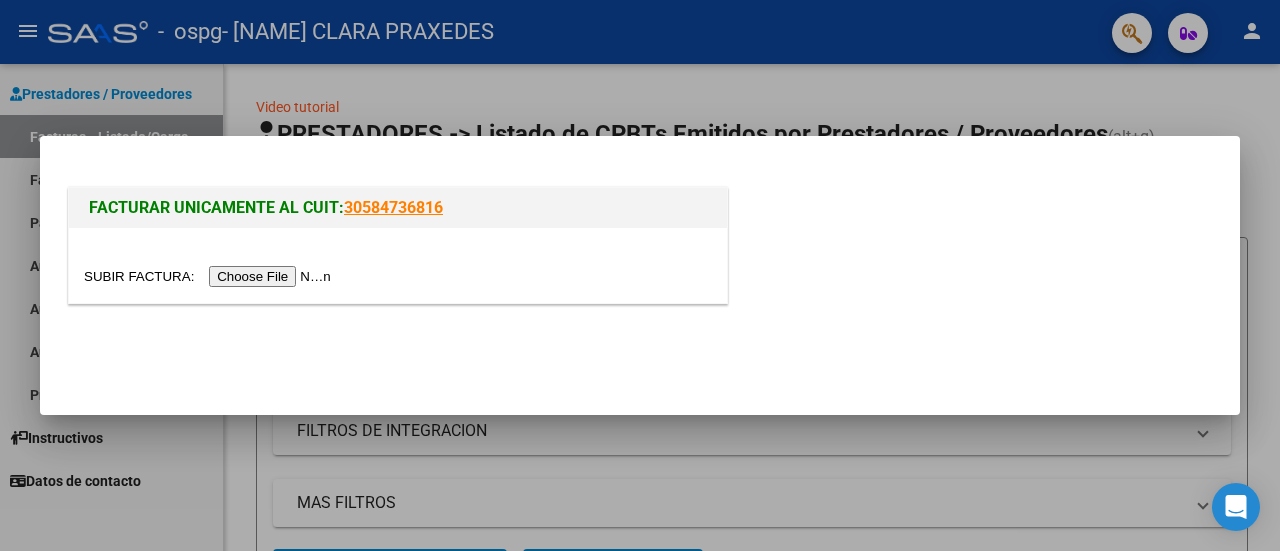 click at bounding box center [210, 276] 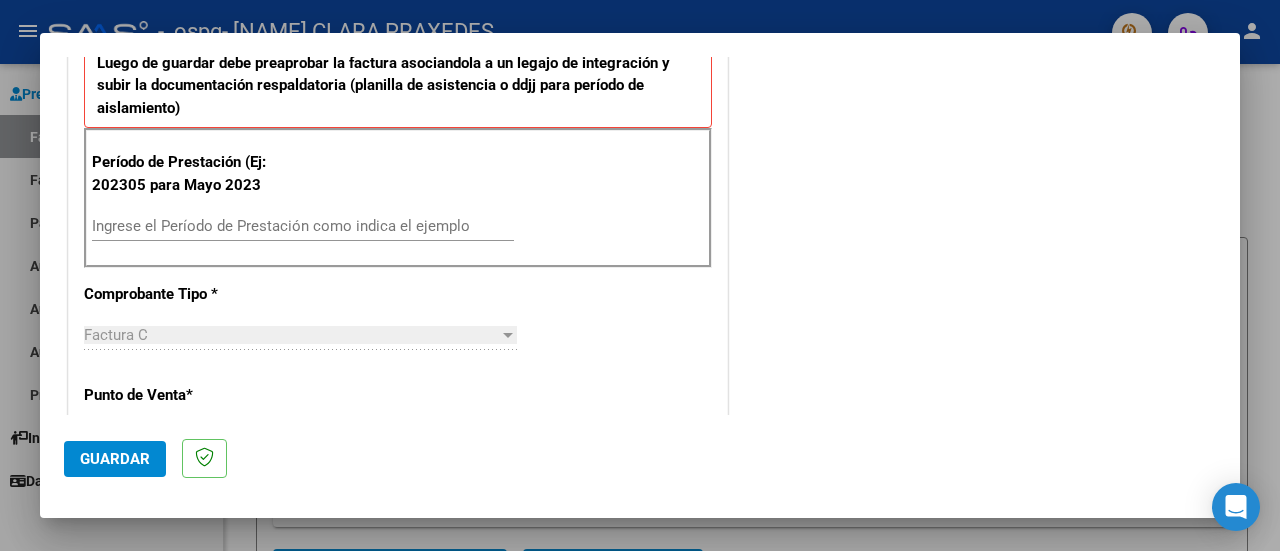 scroll, scrollTop: 536, scrollLeft: 0, axis: vertical 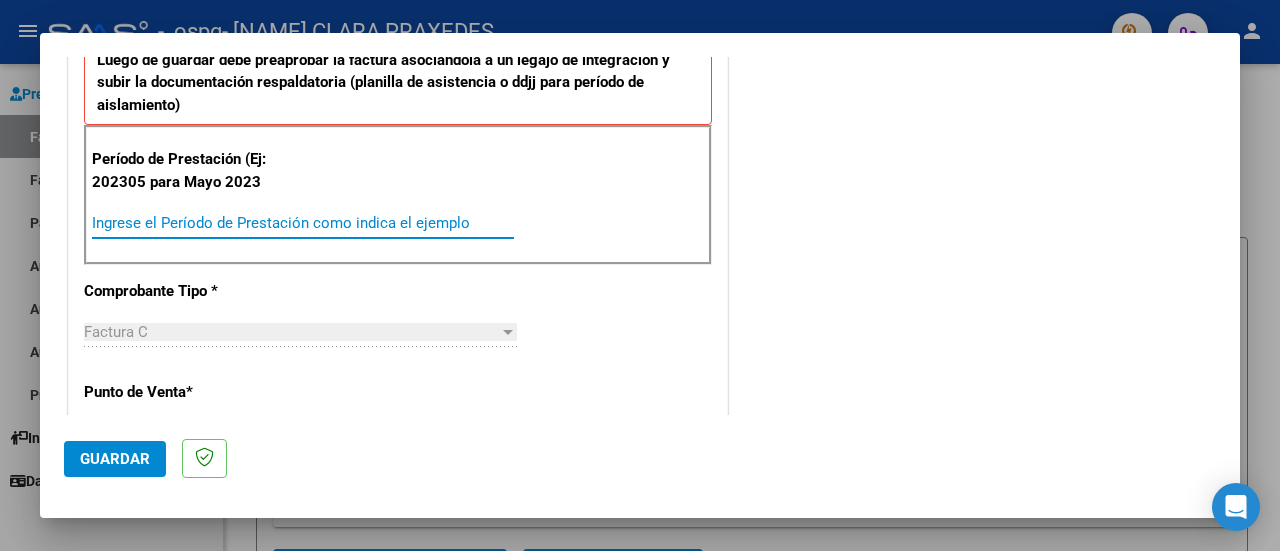 click on "Ingrese el Período de Prestación como indica el ejemplo" at bounding box center [303, 223] 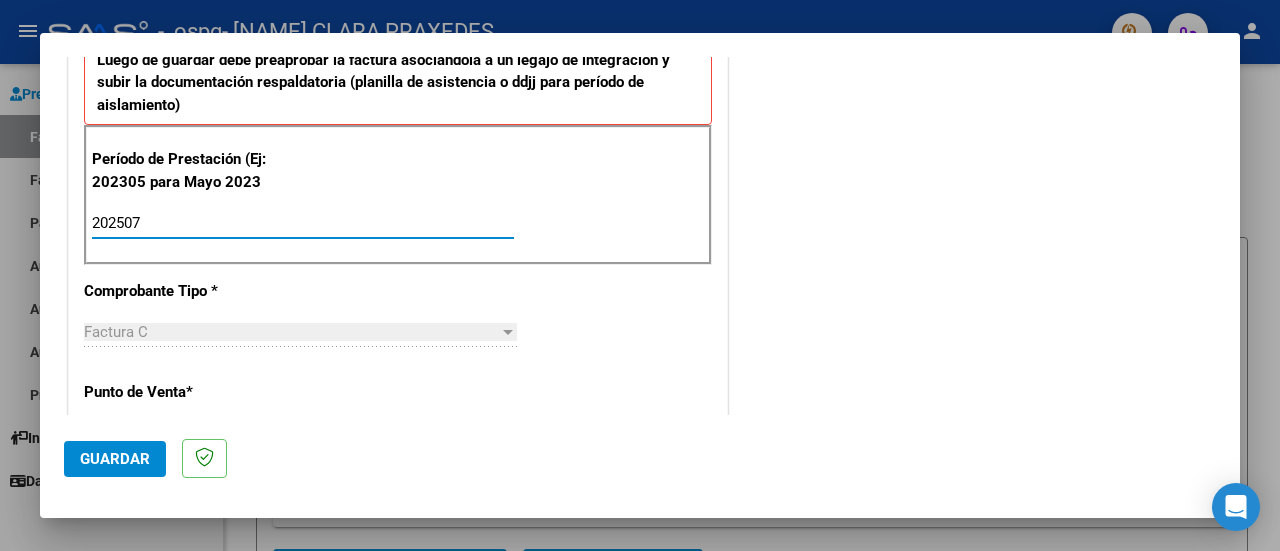 type on "202507" 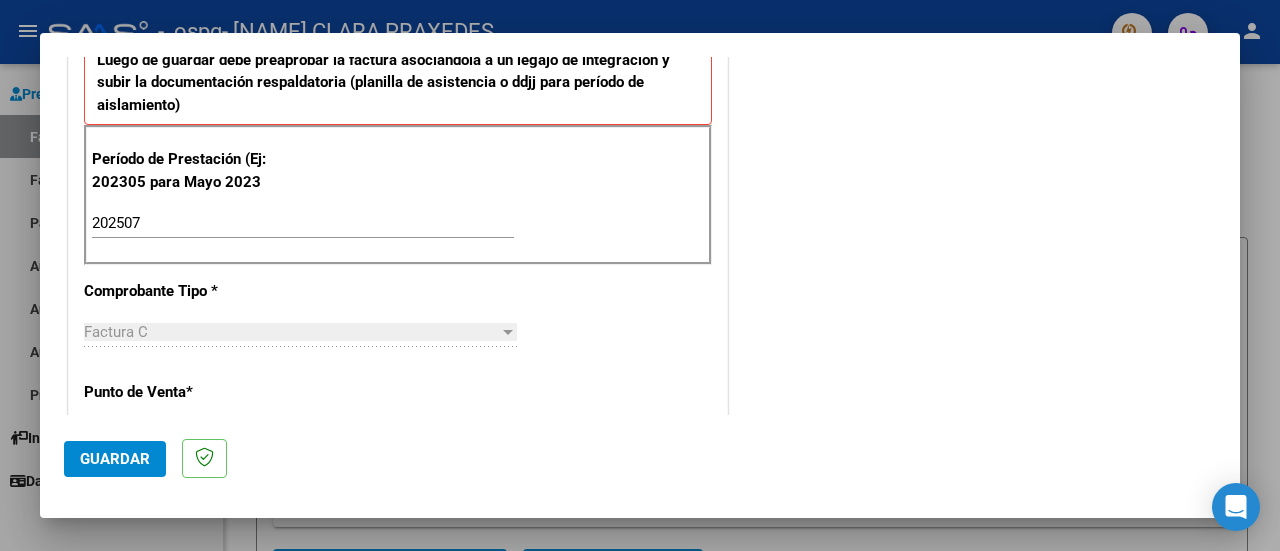 click on "CUIT  *   [CUIT] Ingresar CUIT  ANALISIS PRESTADOR  Area destinado * Integración Seleccionar Area Luego de guardar debe preaprobar la factura asociandola a un legajo de integración y subir la documentación respaldatoria (planilla de asistencia o ddjj para período de aislamiento)  Período de Prestación (Ej: 202305 para Mayo 2023    202507 Ingrese el Período de Prestación como indica el ejemplo   Comprobante Tipo * Factura C Seleccionar Tipo Punto de Venta  *   3 Ingresar el Nro.  Número  *   4446 Ingresar el Nro.  Monto  *   $ 612.555,65 Ingresar el monto  Fecha del Cpbt.  *   [DATE] Ingresar la fecha  CAE / CAEA (no ingrese CAI)    75320373615251 Ingresar el CAE o CAEA (no ingrese CAI)  Fecha de Vencimiento    Ingresar la fecha  Ref. Externa    Ingresar la ref.  N° Liquidación    Ingresar el N° Liquidación" at bounding box center (398, 528) 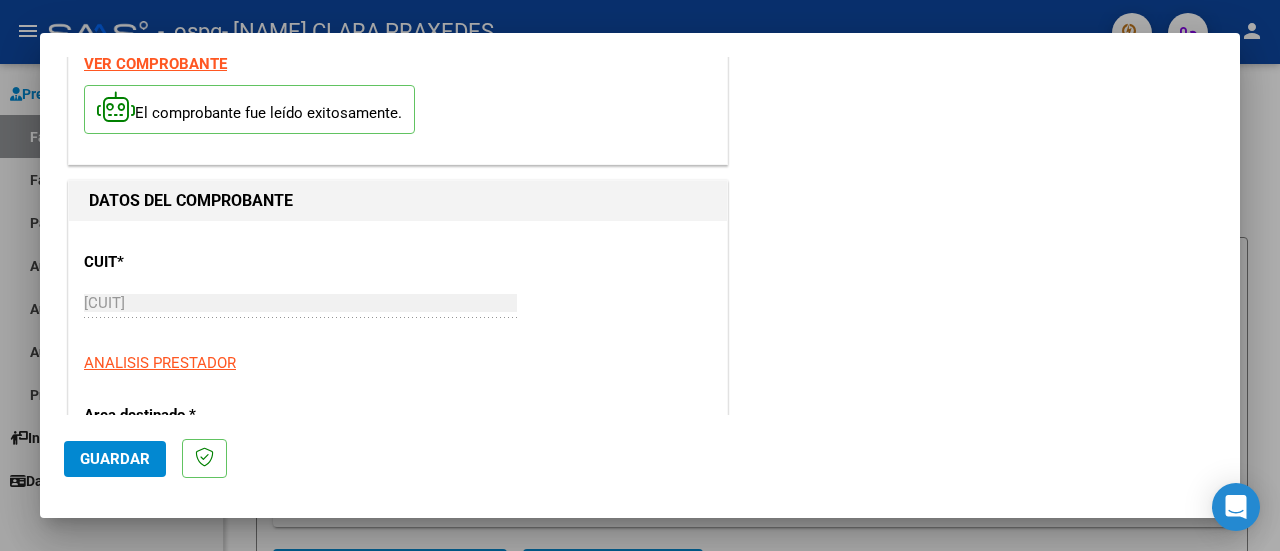 scroll, scrollTop: 0, scrollLeft: 0, axis: both 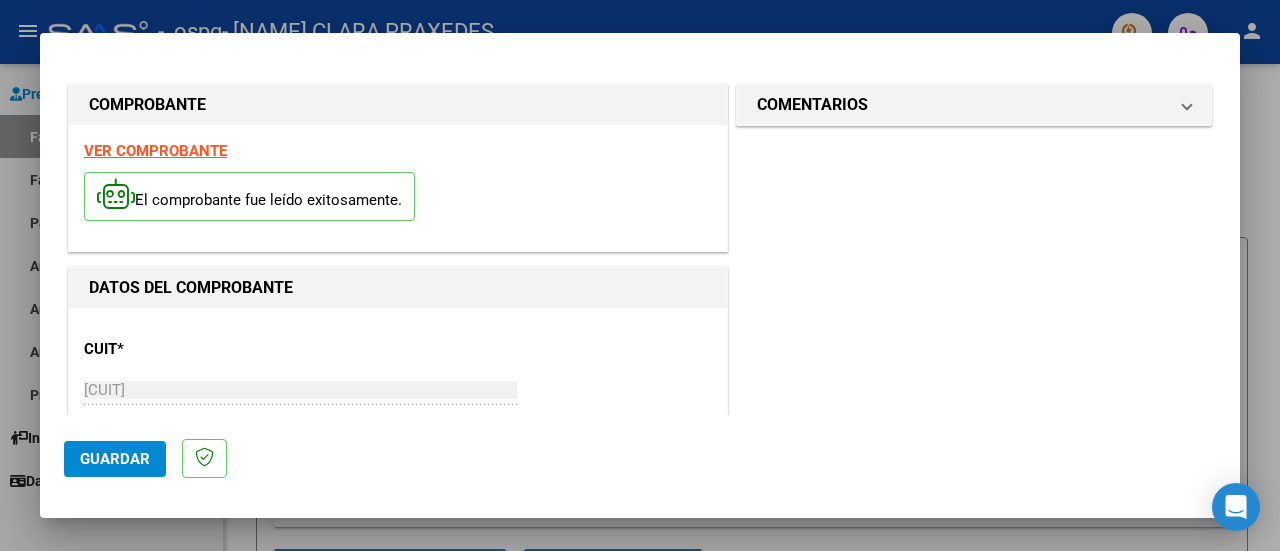 click on "Guardar" 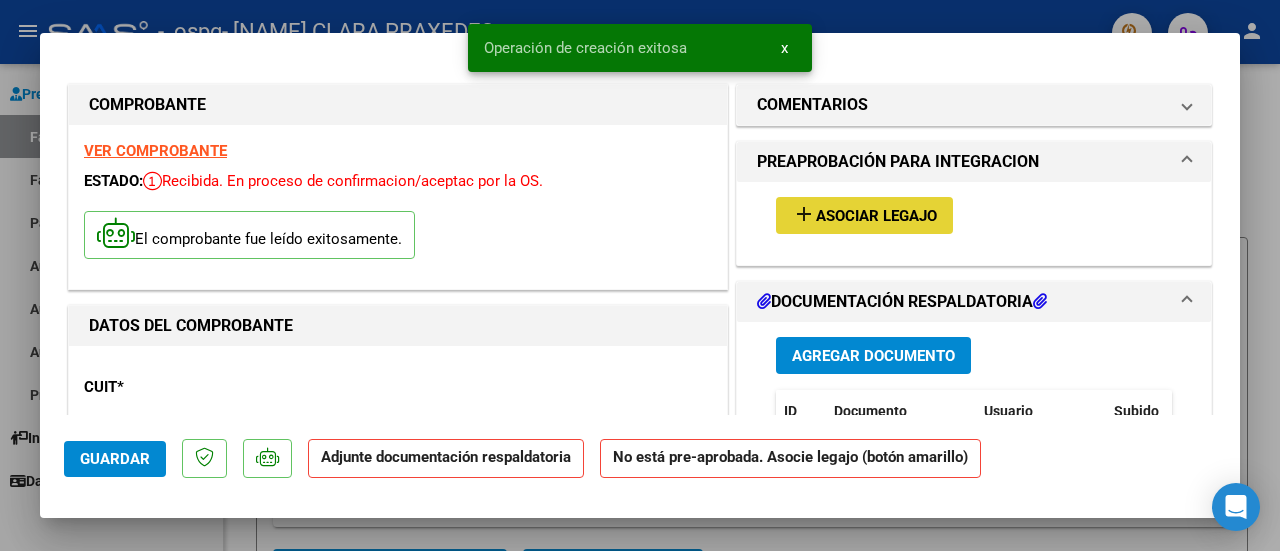 click on "Asociar Legajo" at bounding box center [876, 216] 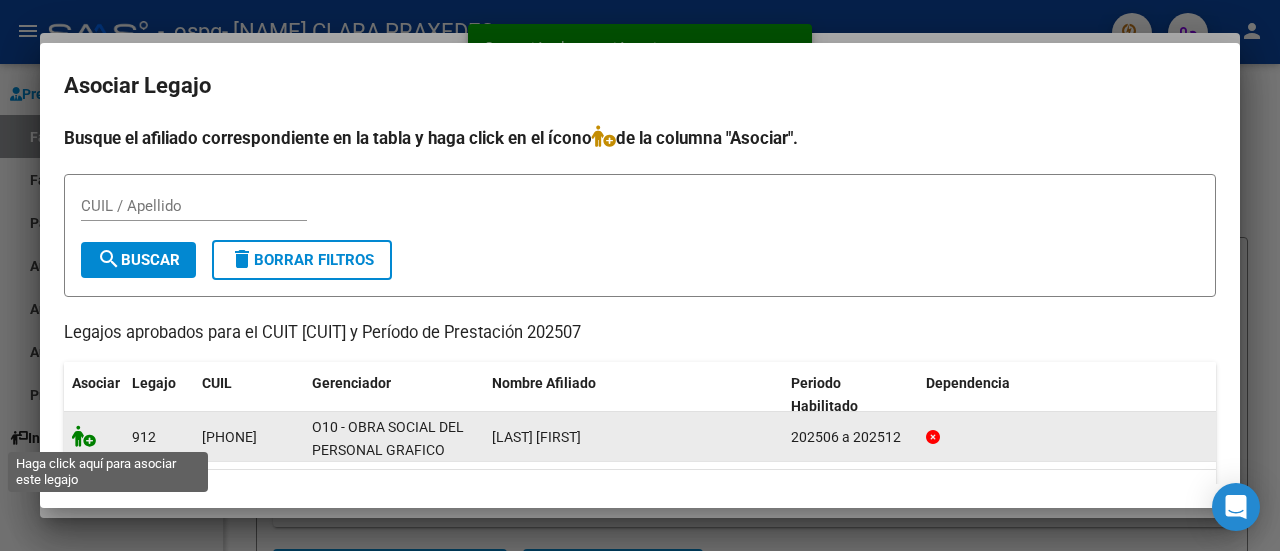click 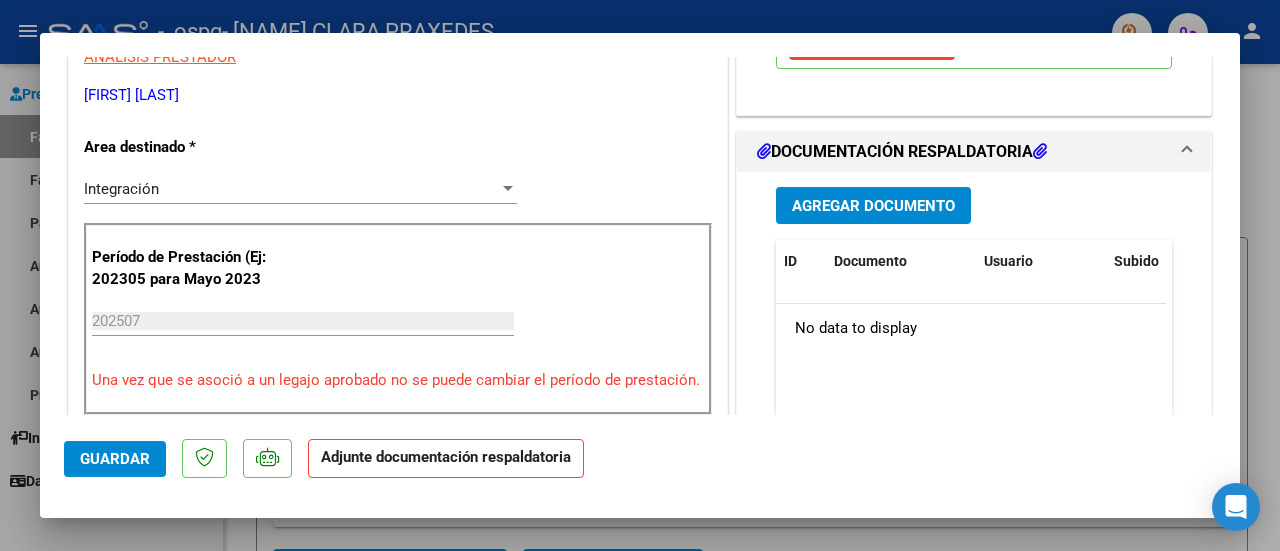 scroll, scrollTop: 439, scrollLeft: 0, axis: vertical 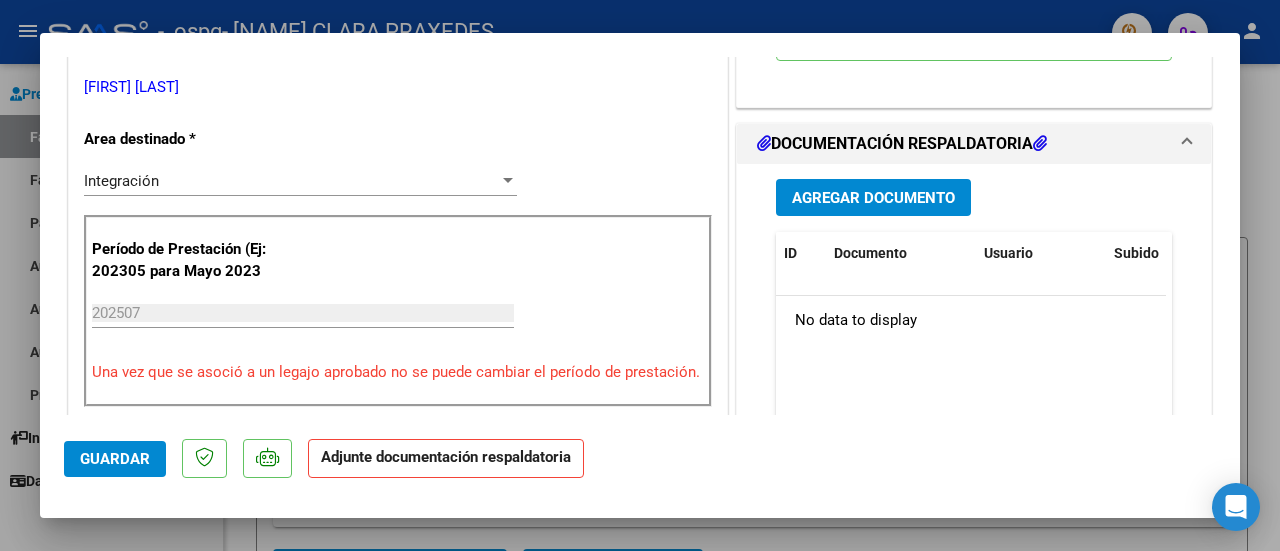 click on "Agregar Documento" at bounding box center (873, 198) 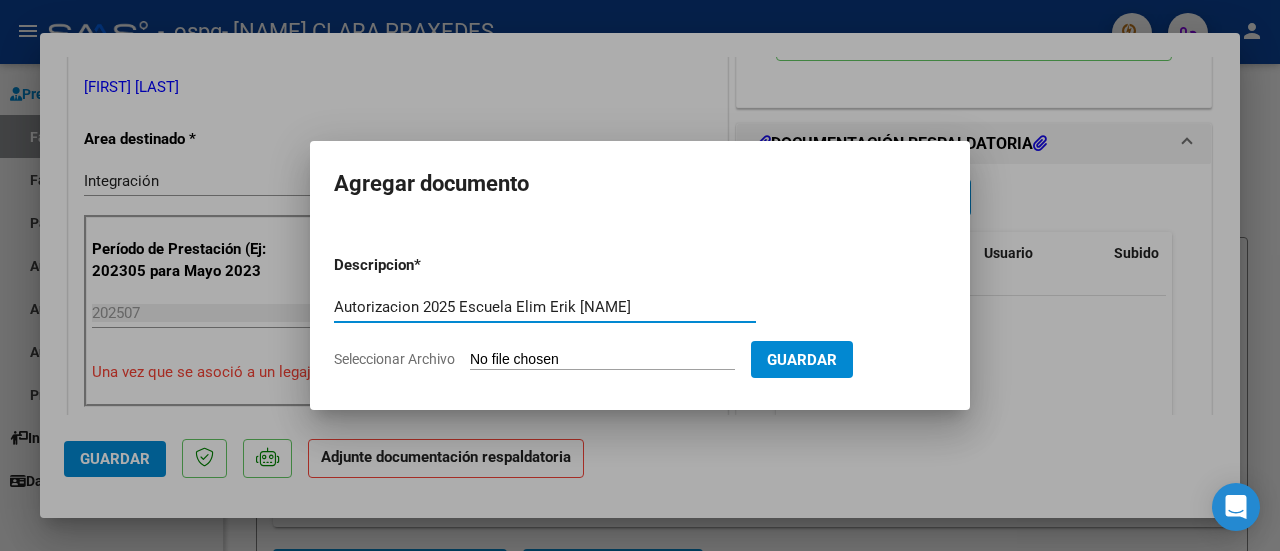 type on "Autorizacion 2025 Escuela Elim Erik [NAME]" 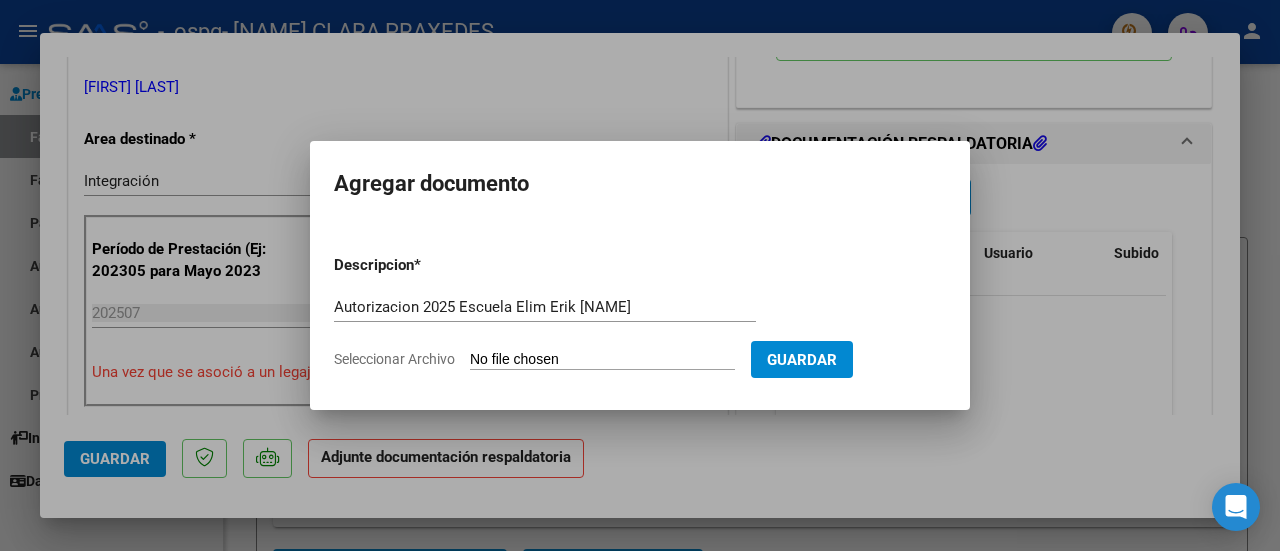 type on "C:\fakepath\AUTORIZACIONES 2025.odt1.odt1.odt" 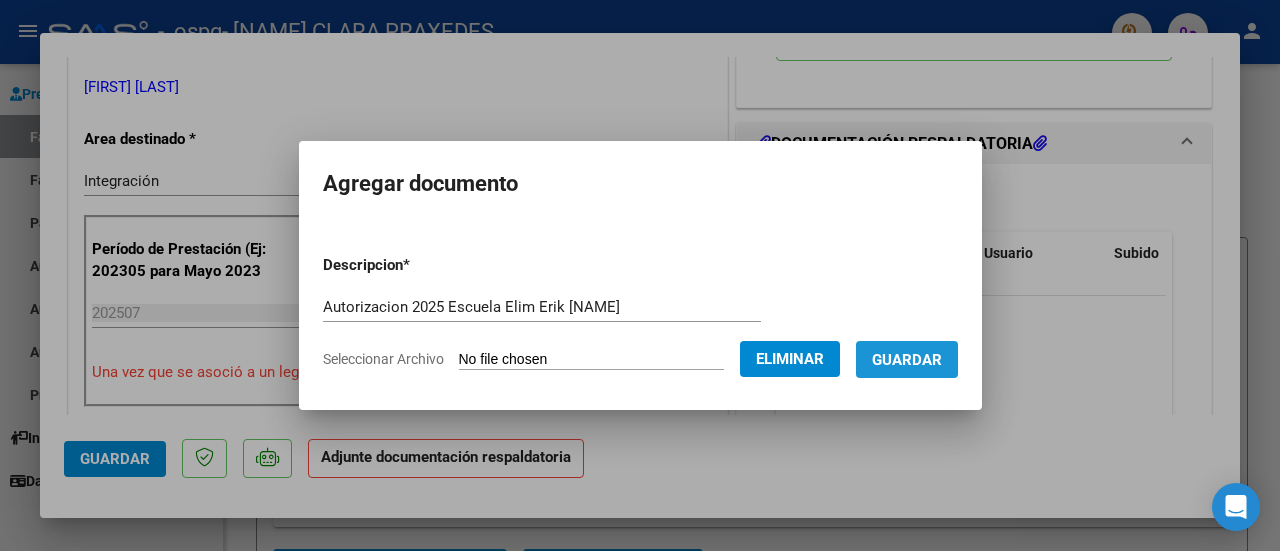click on "Guardar" at bounding box center (907, 360) 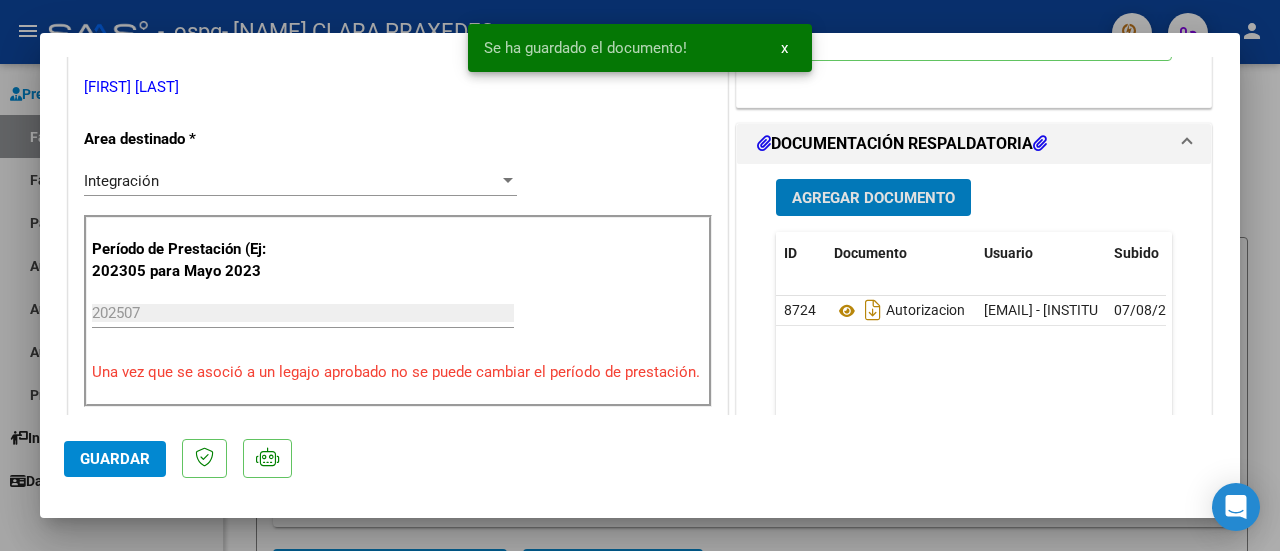 click on "Agregar Documento" at bounding box center [873, 198] 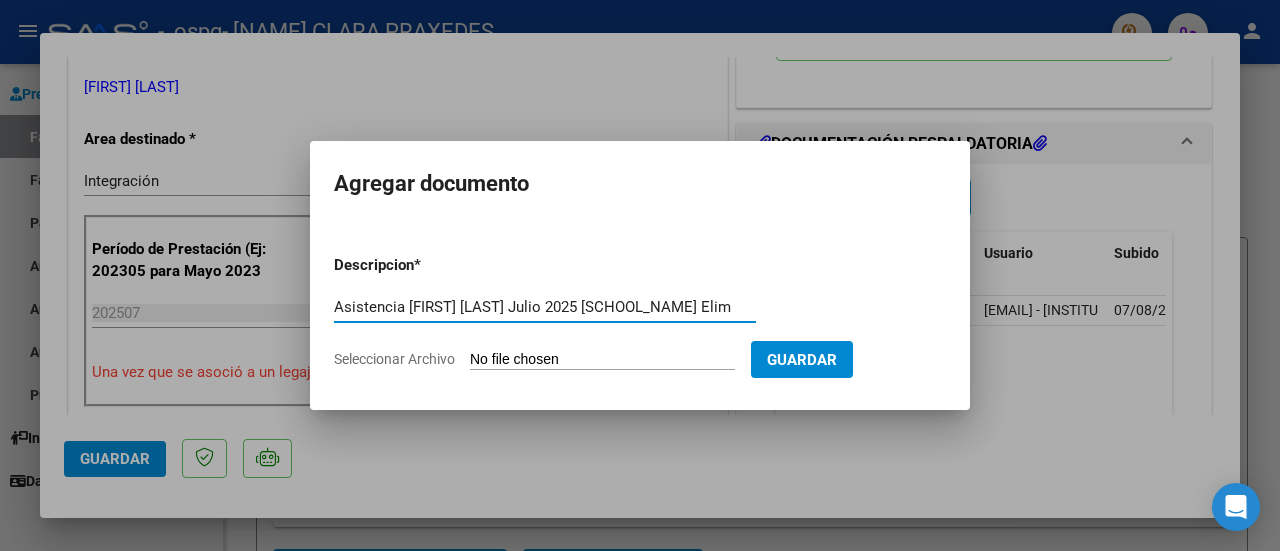 type on "Asistencia [FIRST] [LAST] Julio 2025 [SCHOOL_NAME] Elim" 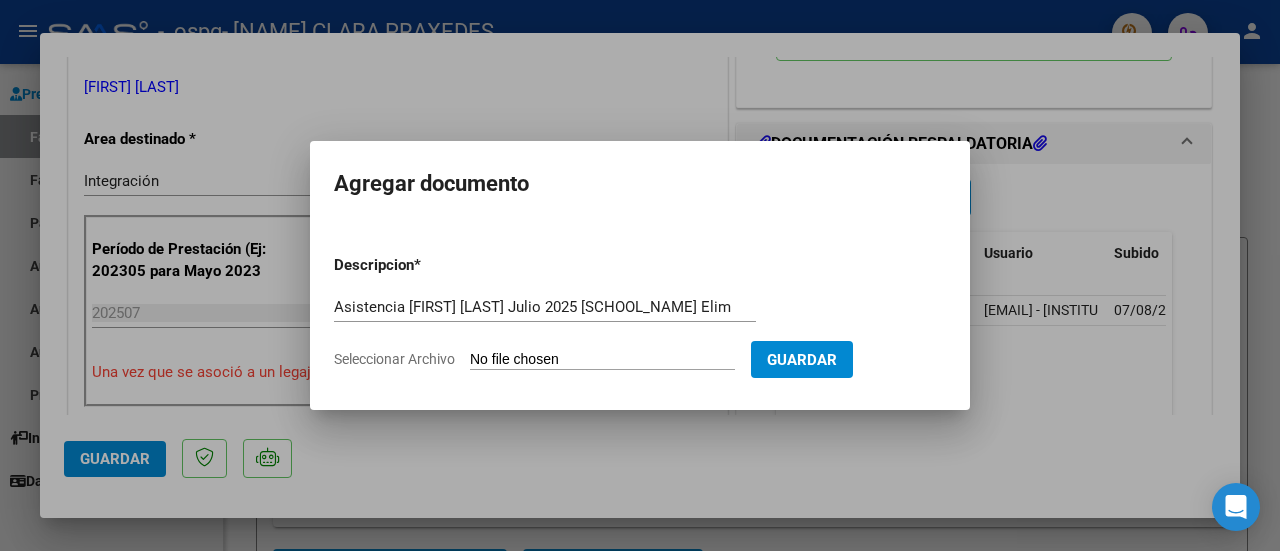 type on "C:\fakepath\Asistencia [FIRST] [LAST] Julio 2025 [SCHOOL_NAME] Elim.pdf" 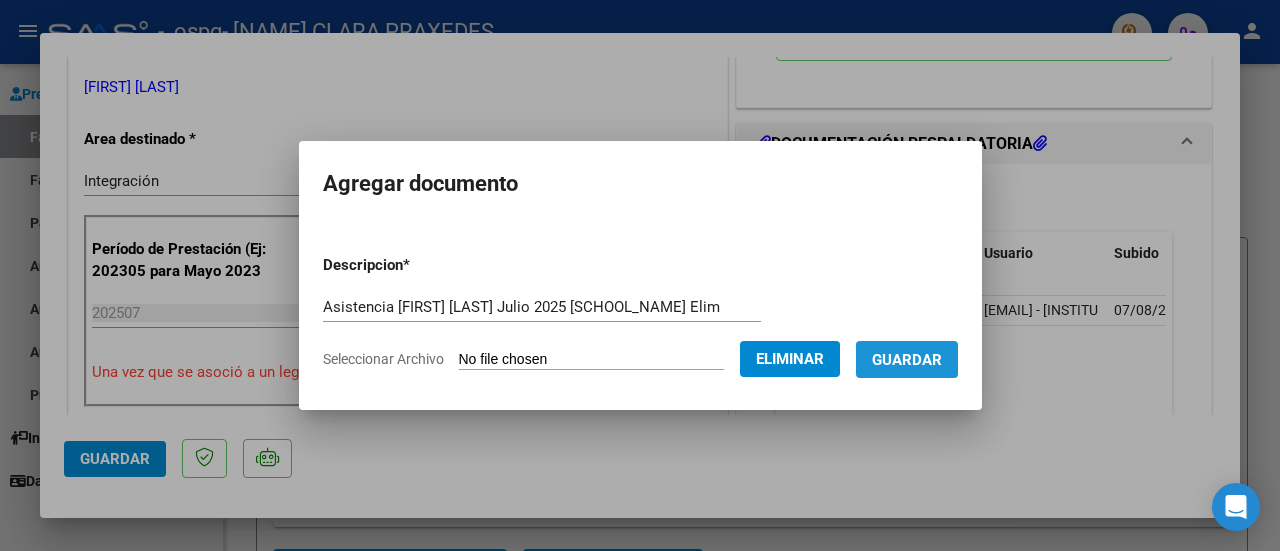 click on "Guardar" at bounding box center [907, 360] 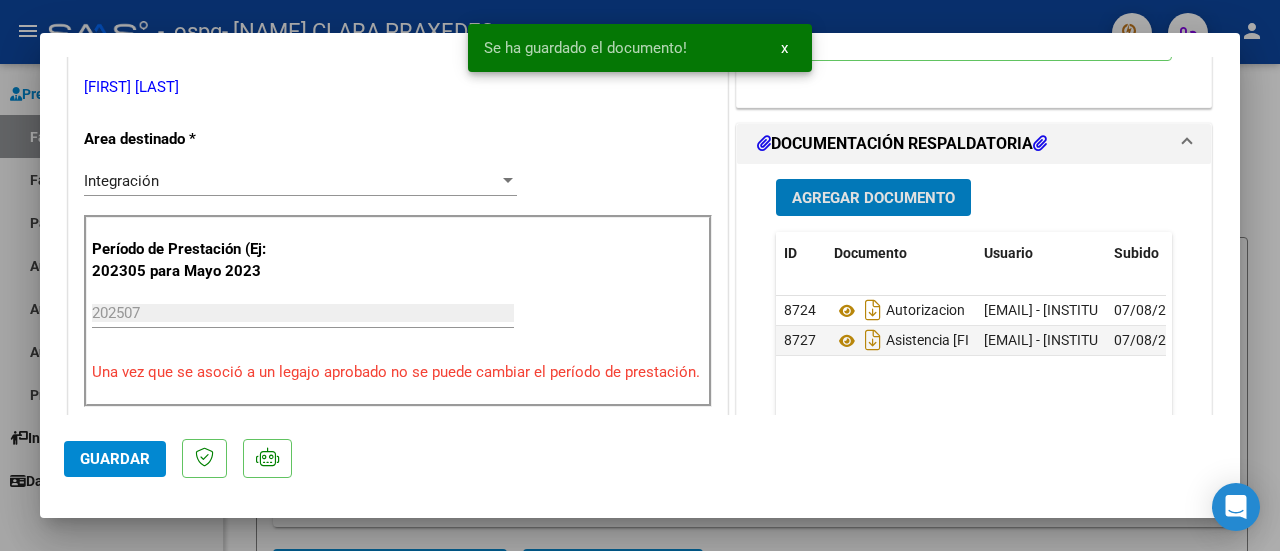 drag, startPoint x: 939, startPoint y: 362, endPoint x: 946, endPoint y: 393, distance: 31.780497 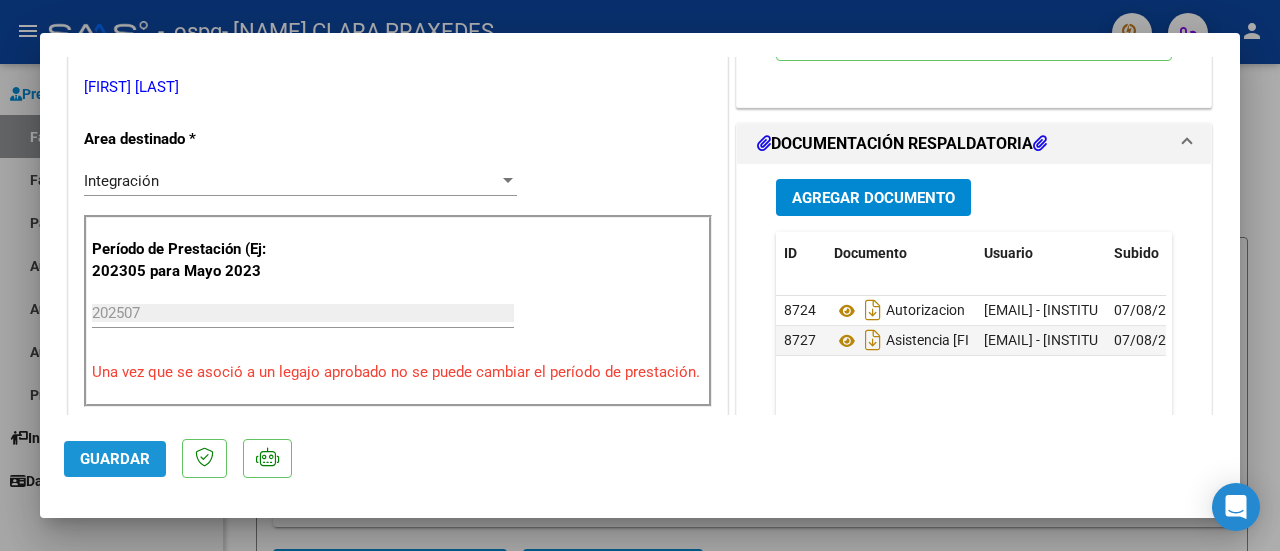 click on "Guardar" 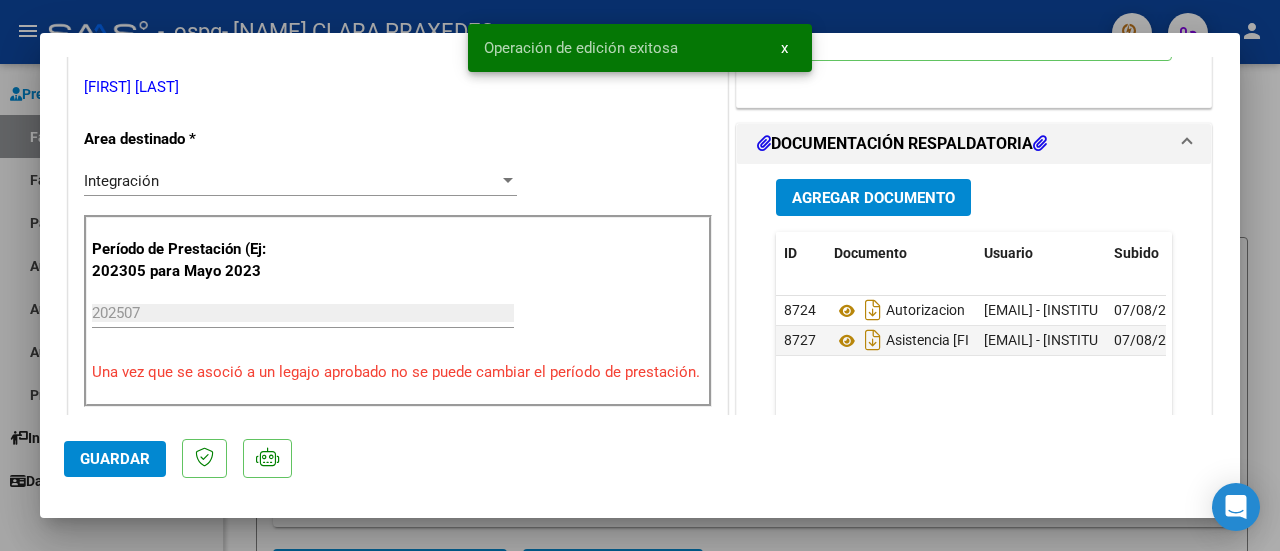 click at bounding box center (640, 275) 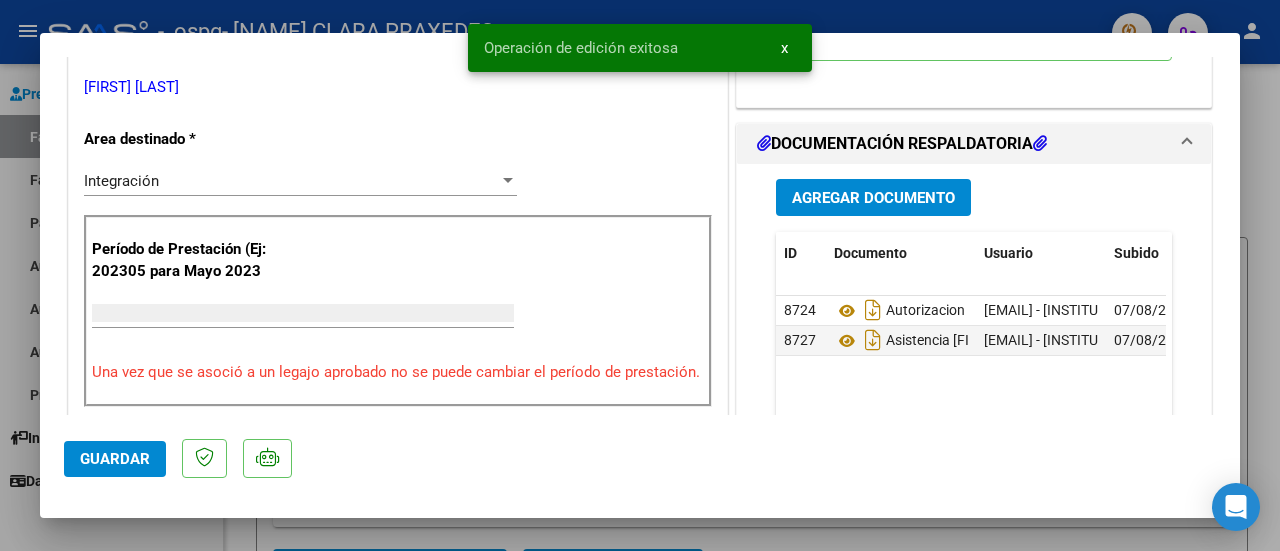 scroll, scrollTop: 0, scrollLeft: 0, axis: both 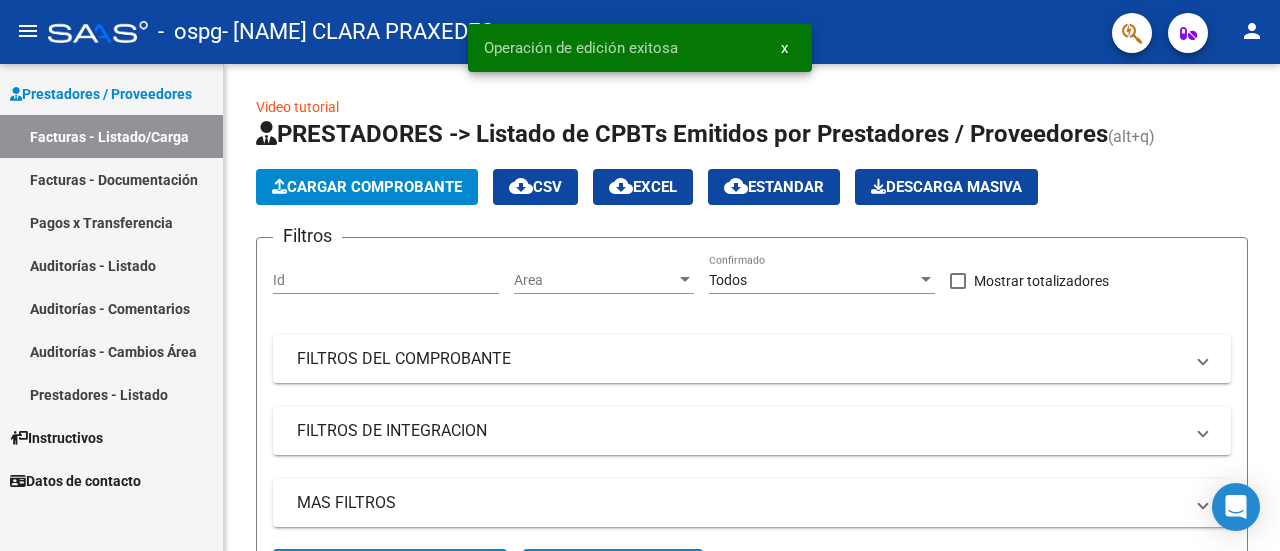 click on "person" 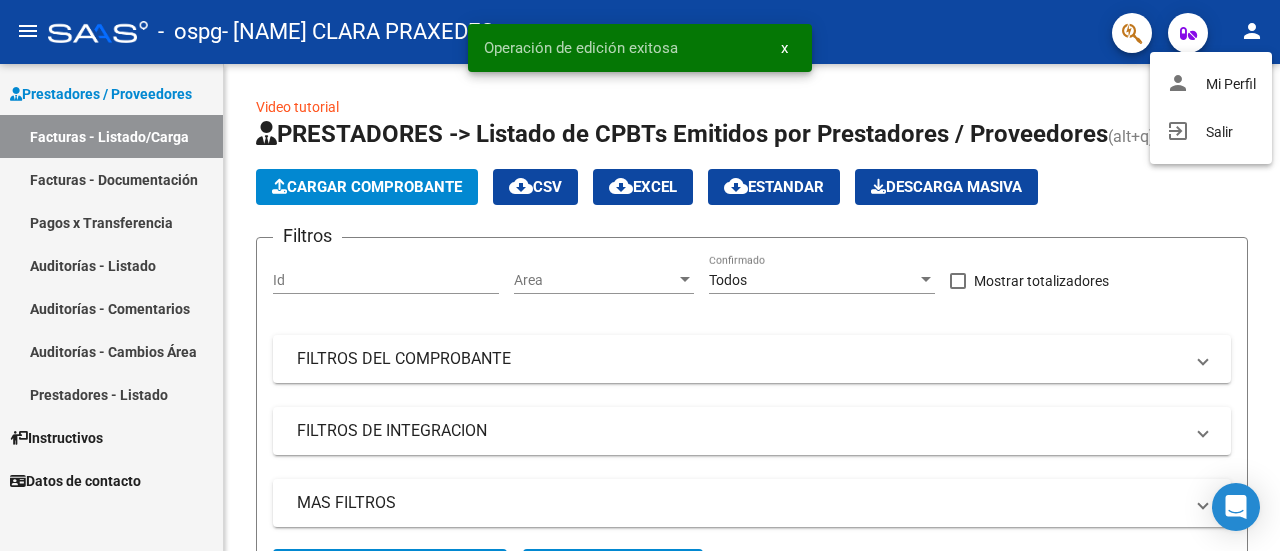 click at bounding box center (640, 275) 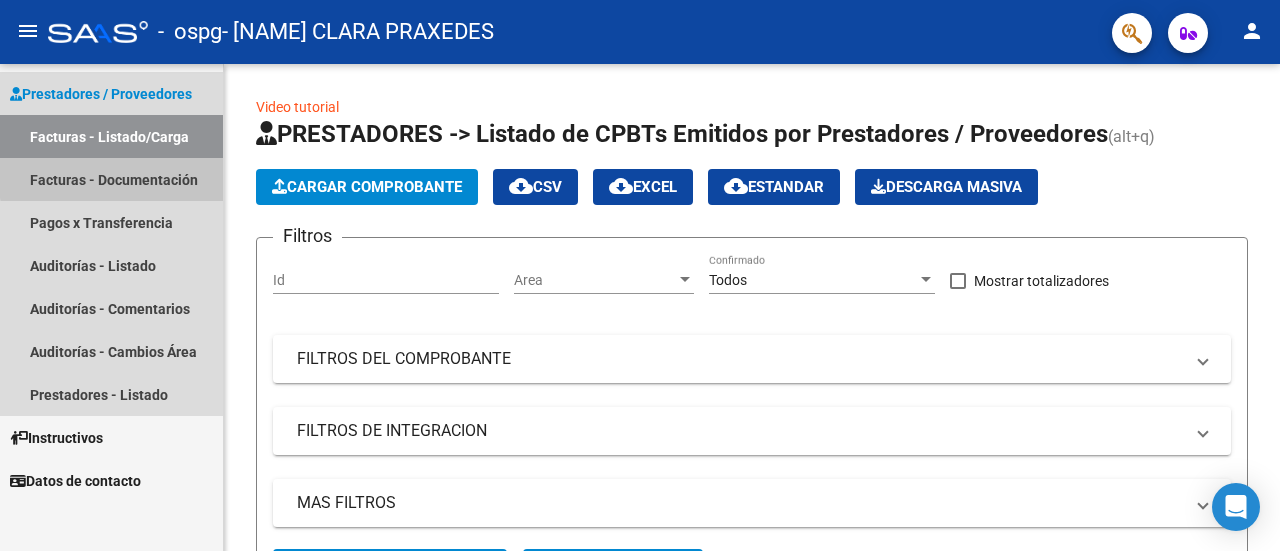 click on "Facturas - Documentación" at bounding box center (111, 179) 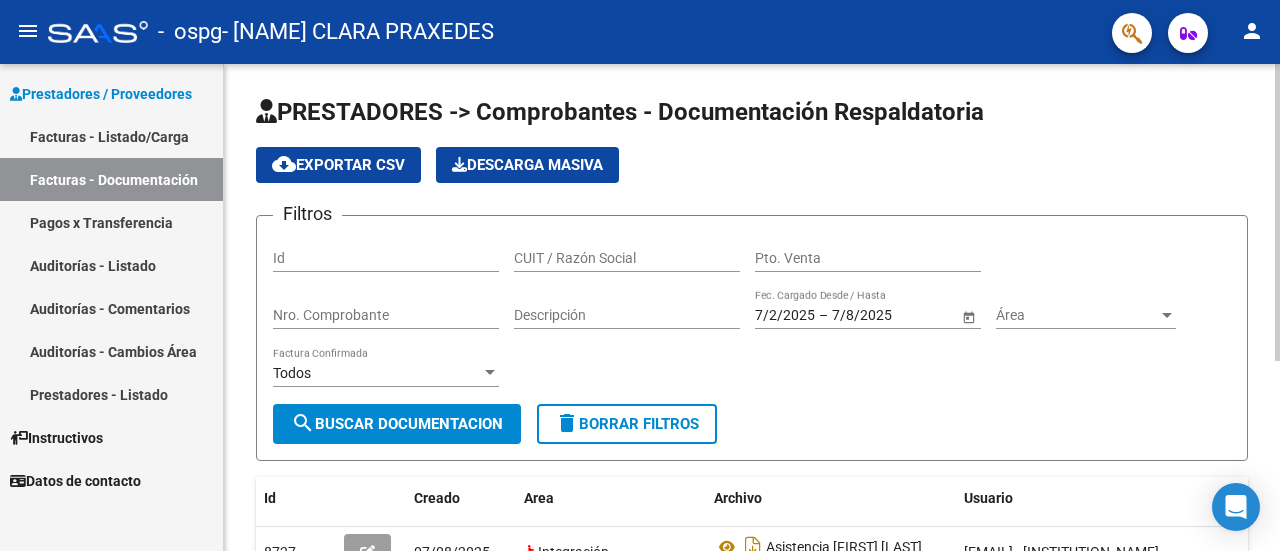 drag, startPoint x: 1271, startPoint y: 235, endPoint x: 1263, endPoint y: 325, distance: 90.35486 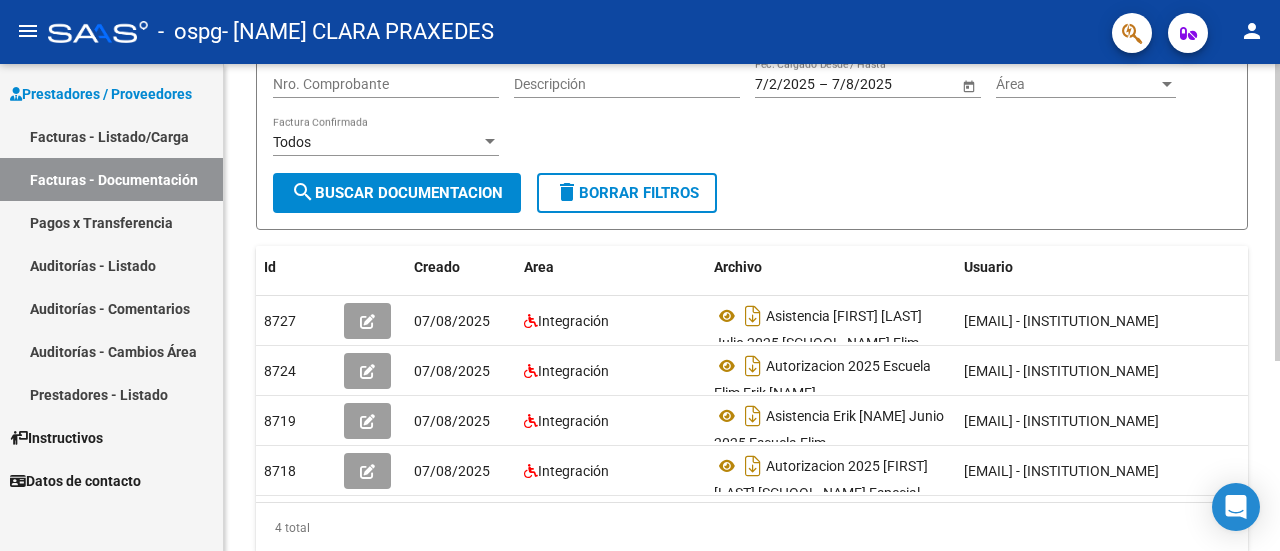 scroll, scrollTop: 232, scrollLeft: 0, axis: vertical 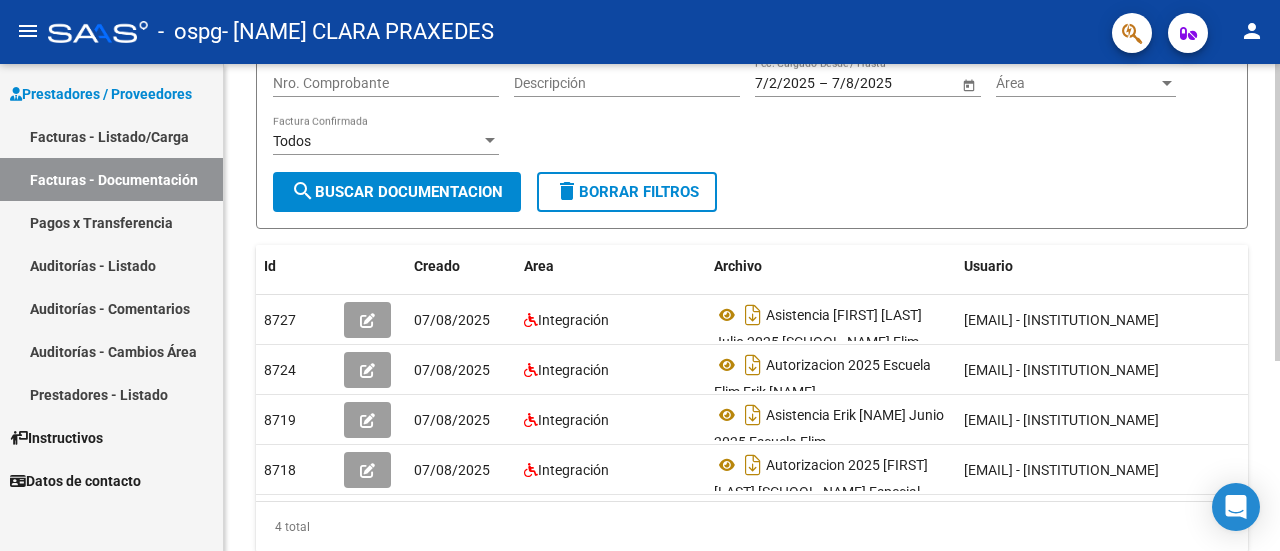click on "PRESTADORES -> Comprobantes - Documentación Respaldatoria cloud_download  Exportar CSV   Descarga Masiva
Filtros Id CUIT / Razón Social Pto. Venta Nro. Comprobante Descripción 7/2/2025 7/2/2025 – 7/8/2025 7/8/2025 Fec. Cargado Desde / Hasta Área Área Todos Factura Confirmada search  Buscar Documentacion  delete  Borrar Filtros  Id Creado Area Archivo Usuario Acción 8727
07/08/2025 Integración Asistencia [FIRST] [LAST] Julio 2025 [SCHOOL_NAME] Elim  [EMAIL] - [INSTITUTION_NAME]  8724
07/08/2025 Integración Autorizacion 2025 [SCHOOL_NAME] Elim [FIRST] [LAST]  [EMAIL] - [INSTITUTION_NAME]  8719
07/08/2025 Integración Asistencia [FIRST] [LAST] Junio 2025 [SCHOOL_NAME] Elim  [EMAIL] - [INSTITUTION_NAME]  8718
07/08/2025 Integración Autorizacion 2025 [FIRST] [LAST] [SCHOOL_NAME] Especial  [EMAIL] - [INSTITUTION_NAME]   4 total   1" 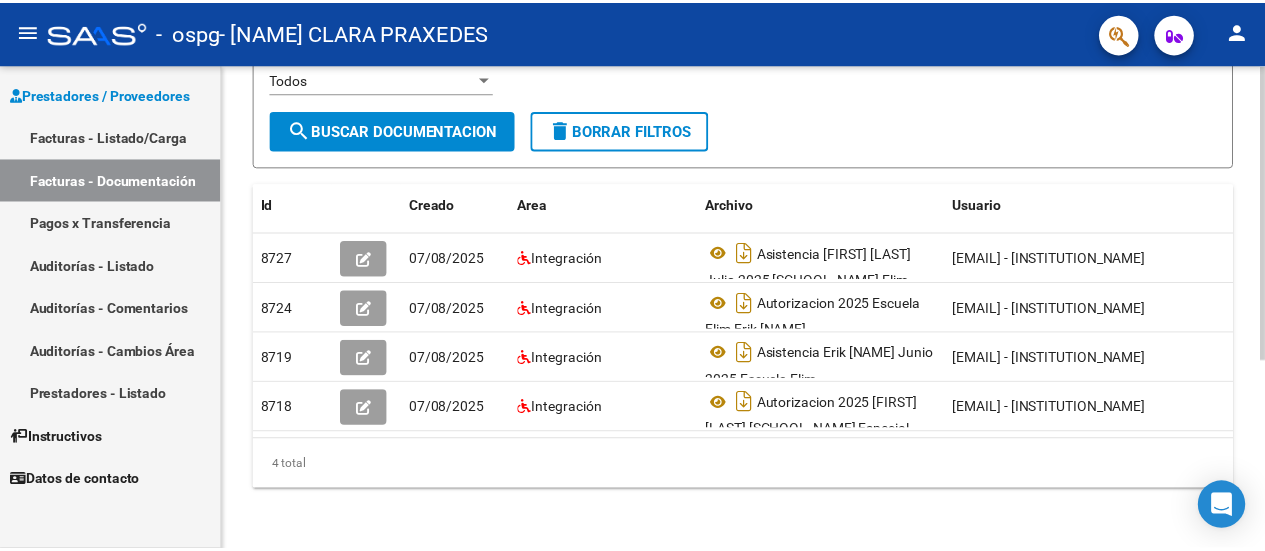 scroll, scrollTop: 311, scrollLeft: 0, axis: vertical 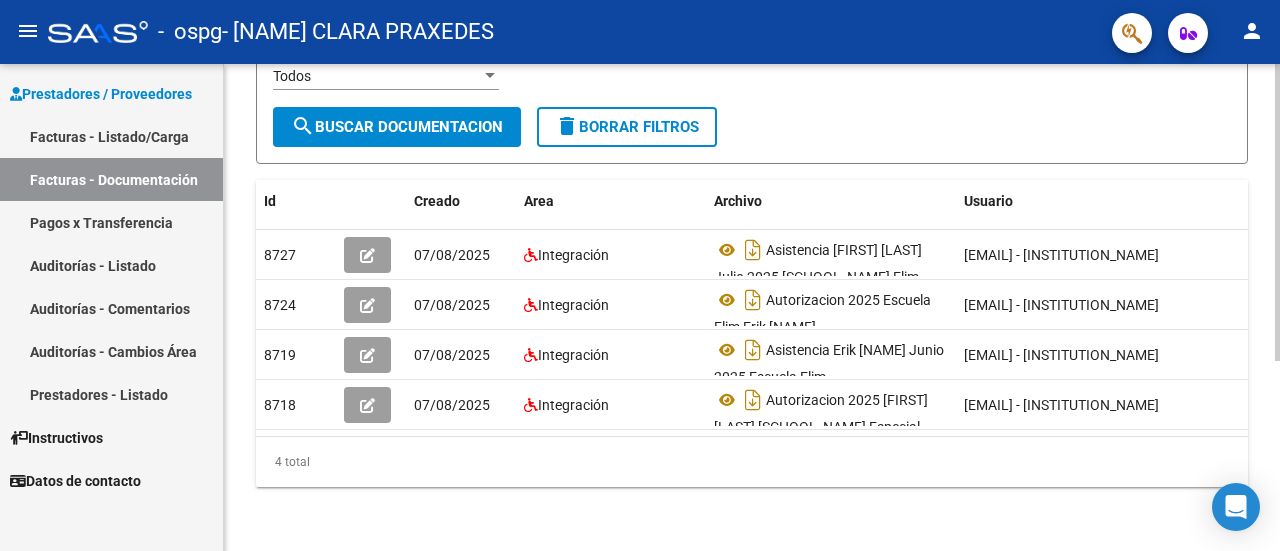 click 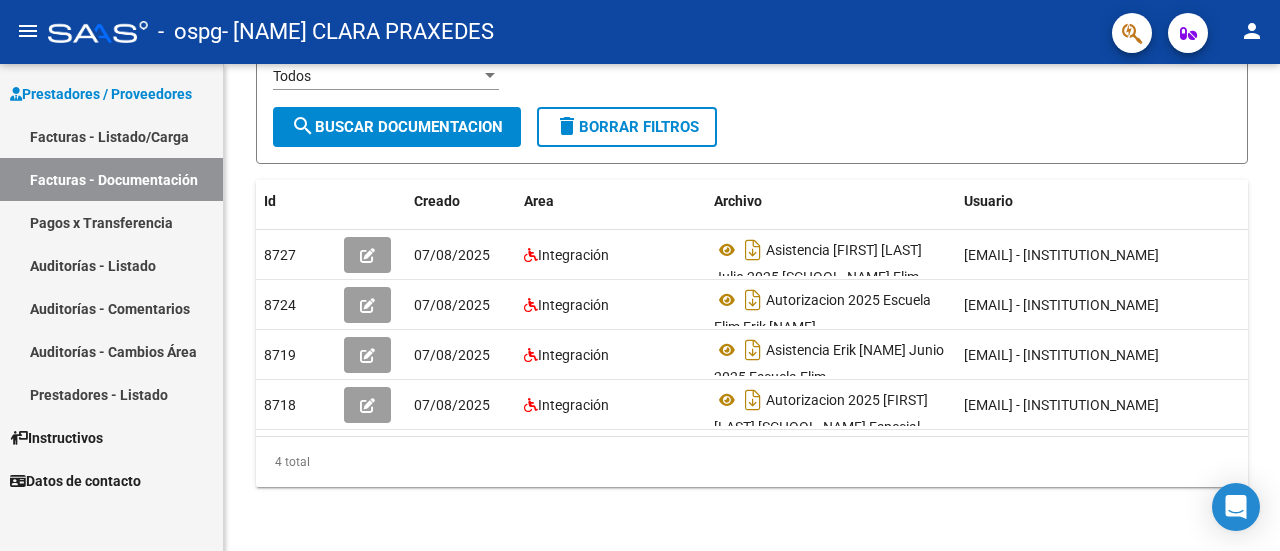 click on "person" 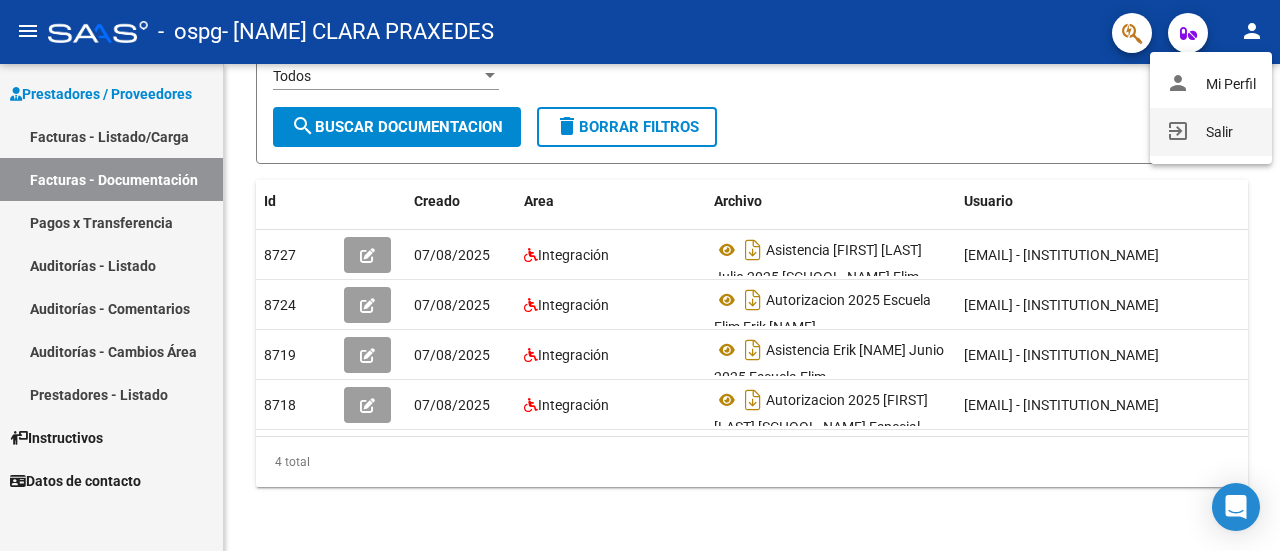click on "exit_to_app  Salir" at bounding box center [1211, 132] 